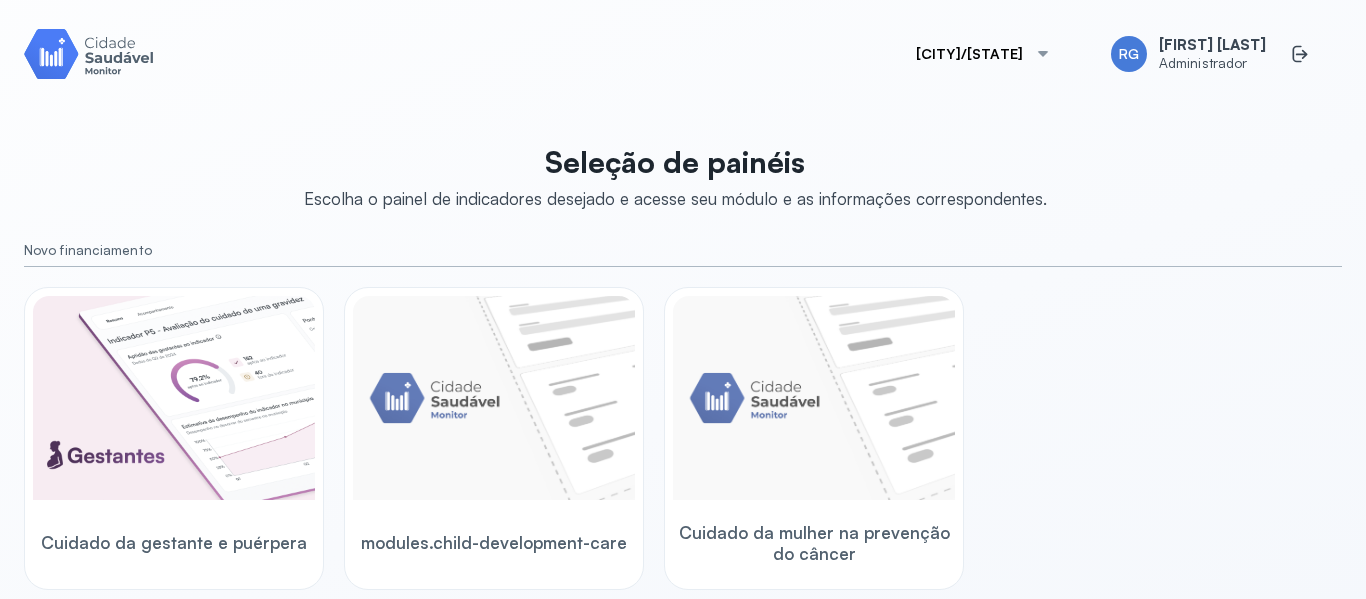 scroll, scrollTop: 0, scrollLeft: 0, axis: both 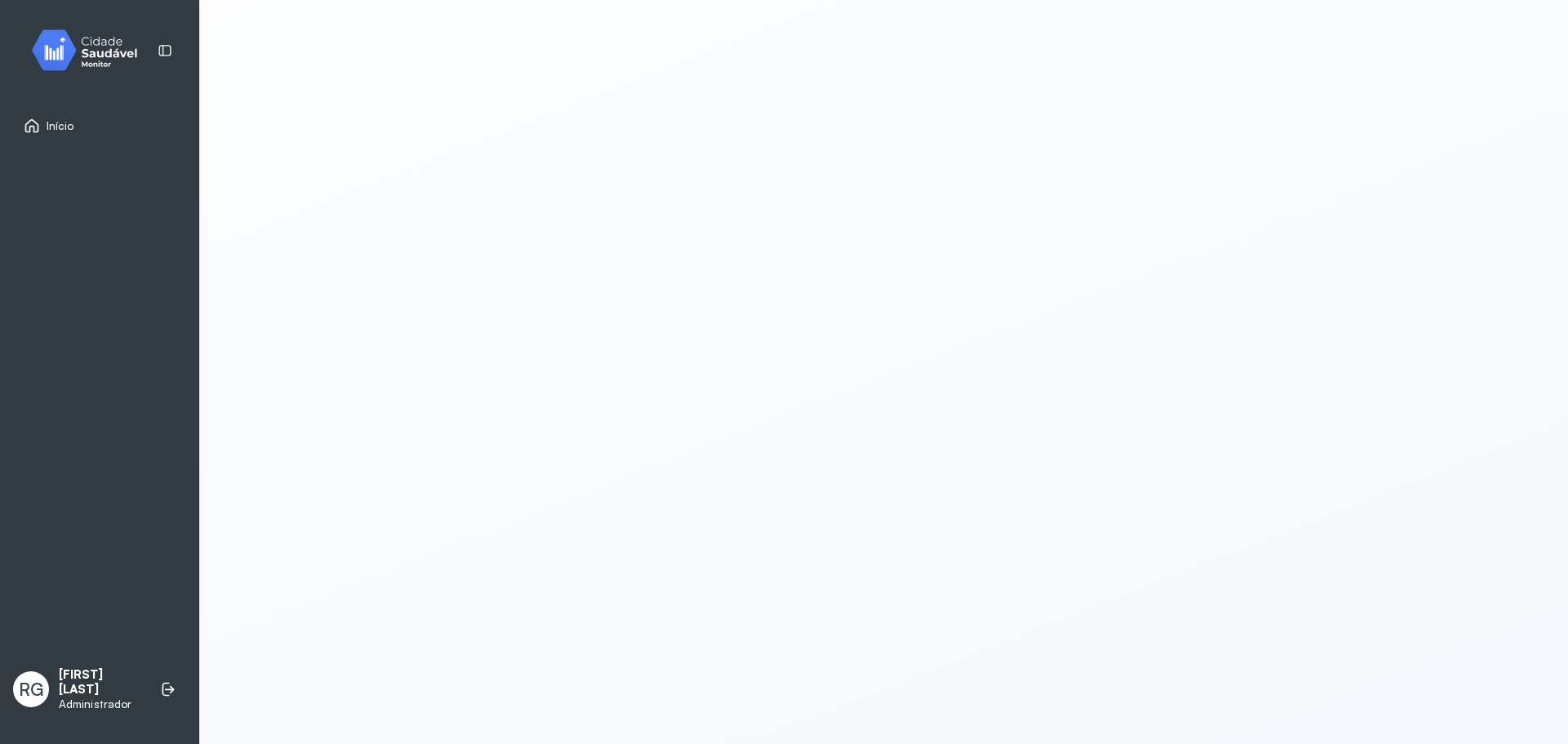 click on "Início" at bounding box center (60, 126) 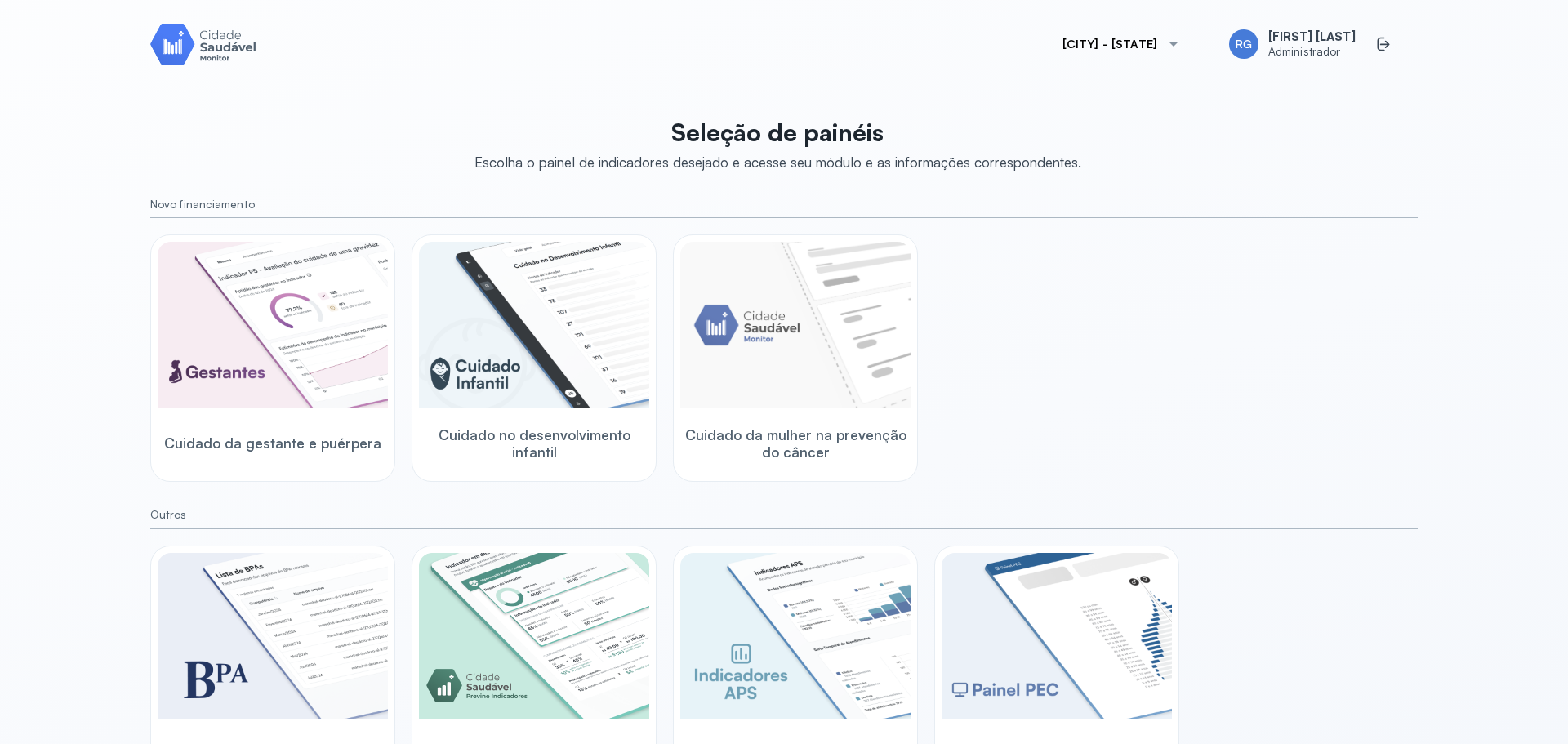 click on "[CITY] - [STATE]" at bounding box center (1121, 44) 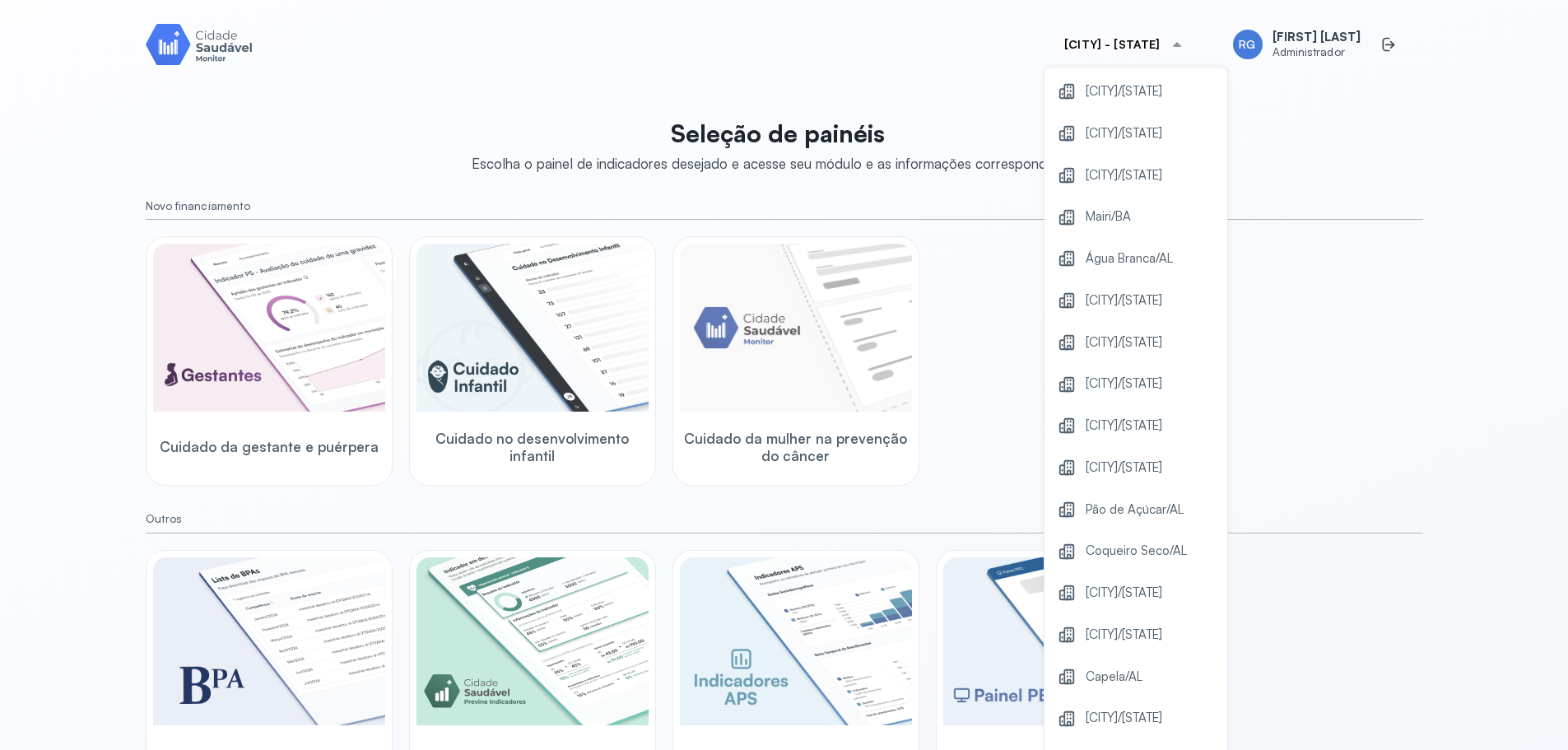 click on "[CITY] - [STATE]" at bounding box center [1124, 44] 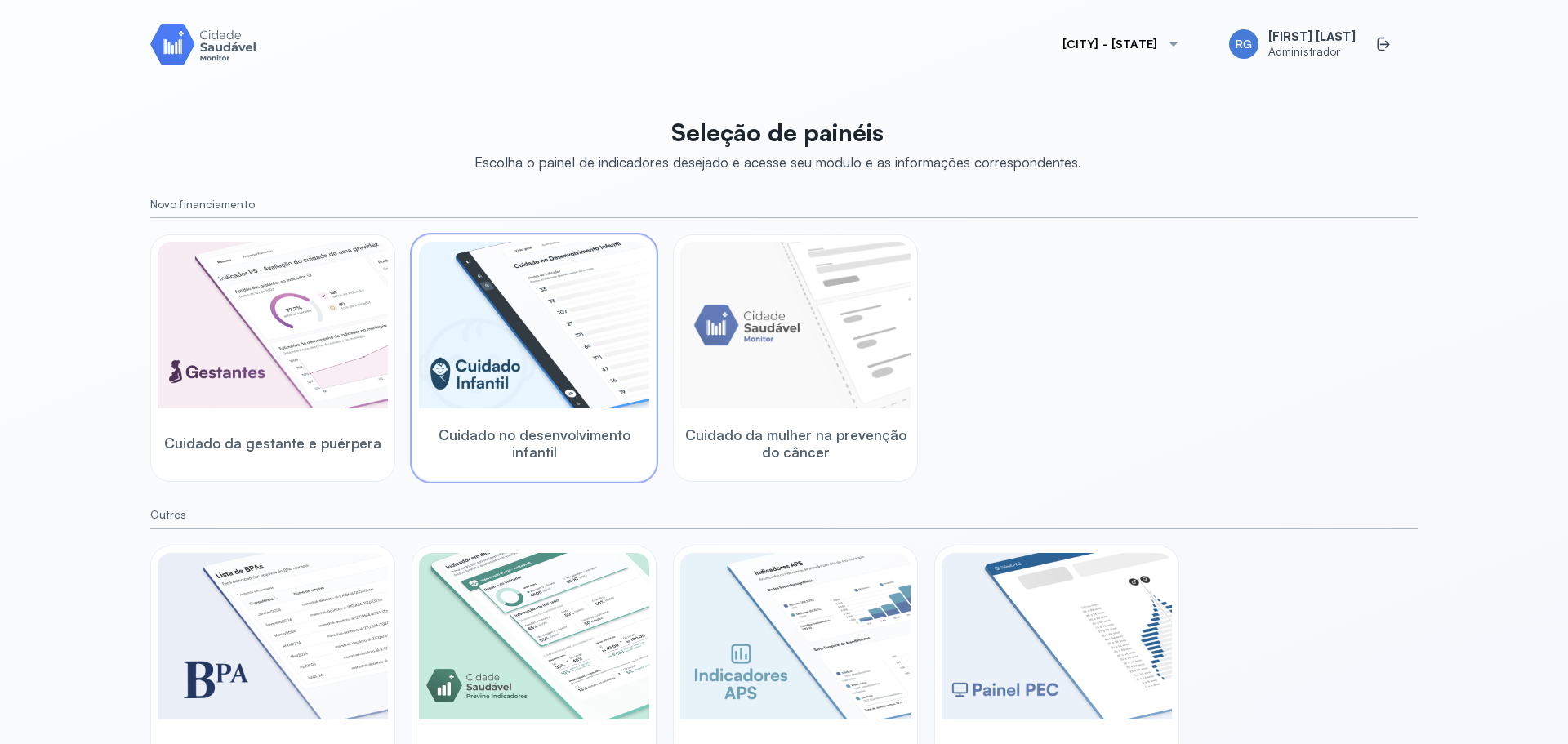 click at bounding box center [534, 325] 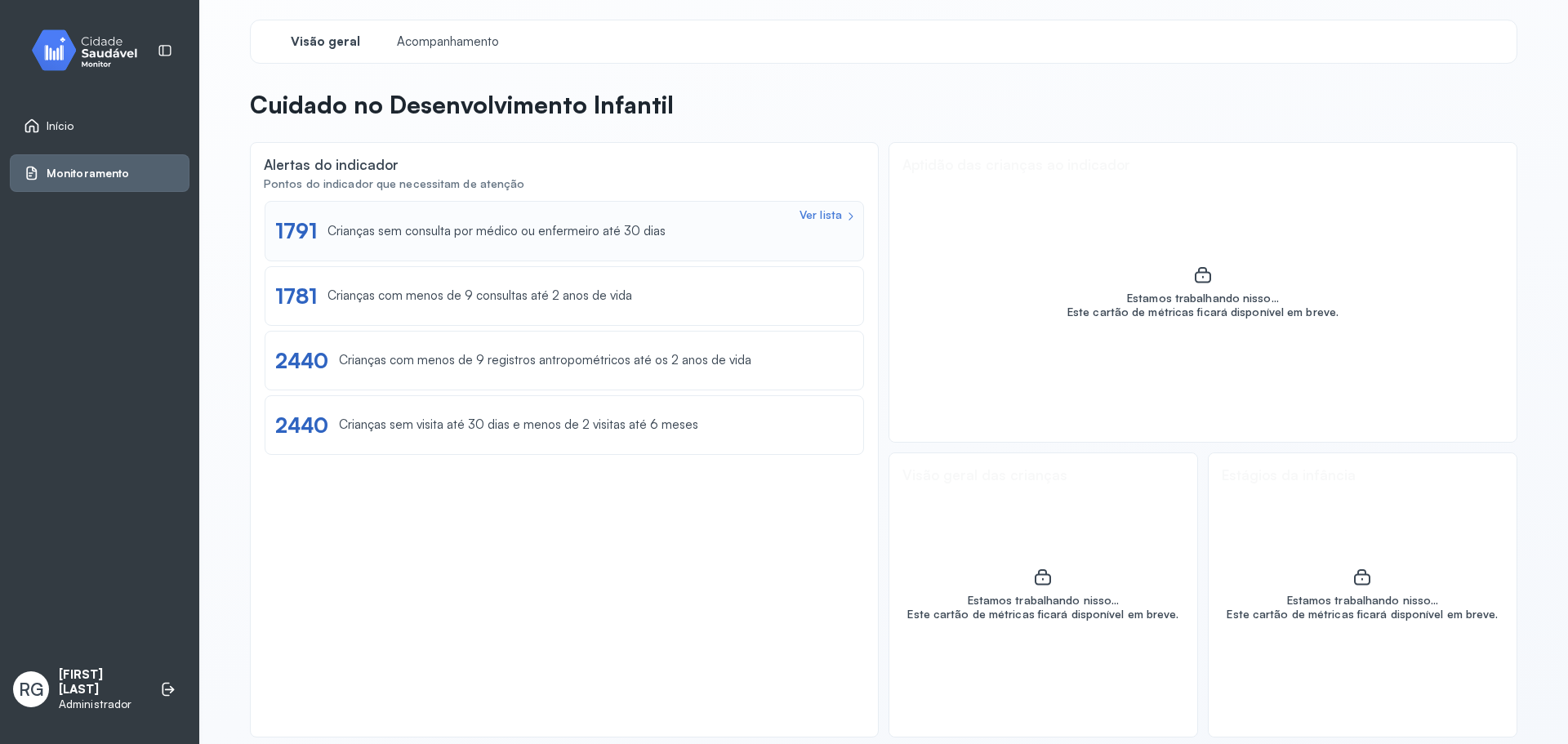 click on "Crianças sem consulta por médico ou enfermeiro até 30 dias" at bounding box center [497, 231] 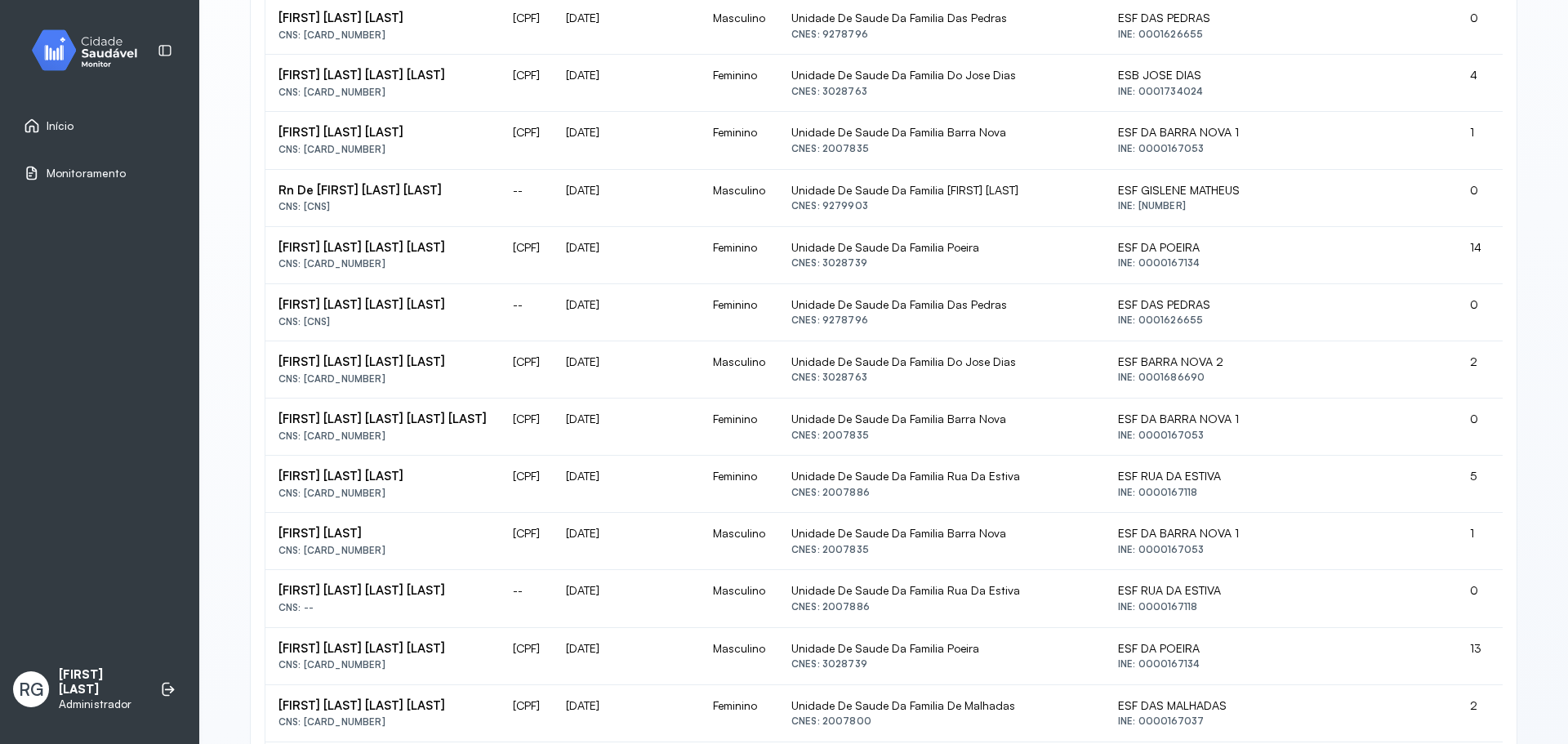 scroll, scrollTop: 980, scrollLeft: 0, axis: vertical 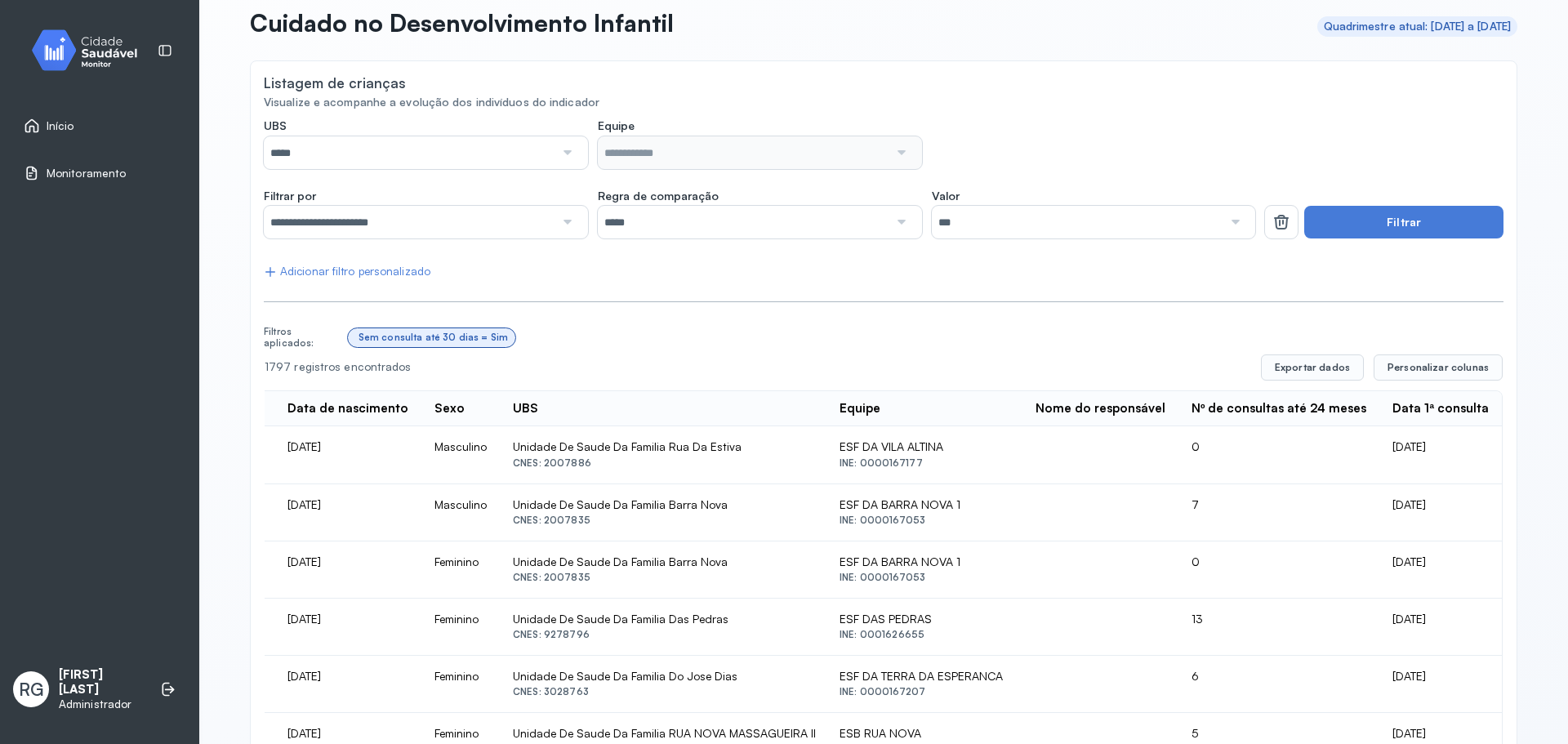 click 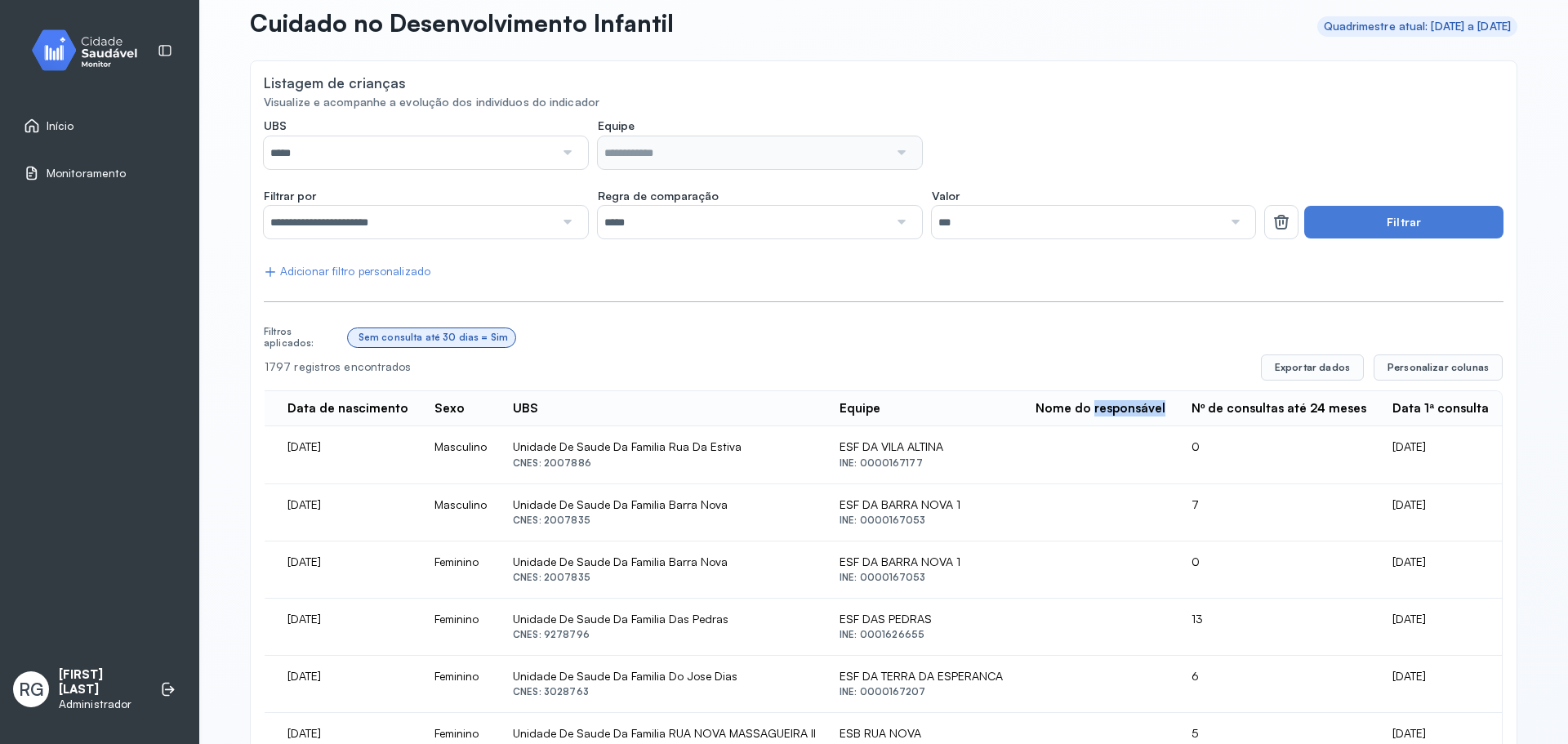 click on "Nome do responsável" at bounding box center (1100, 408) 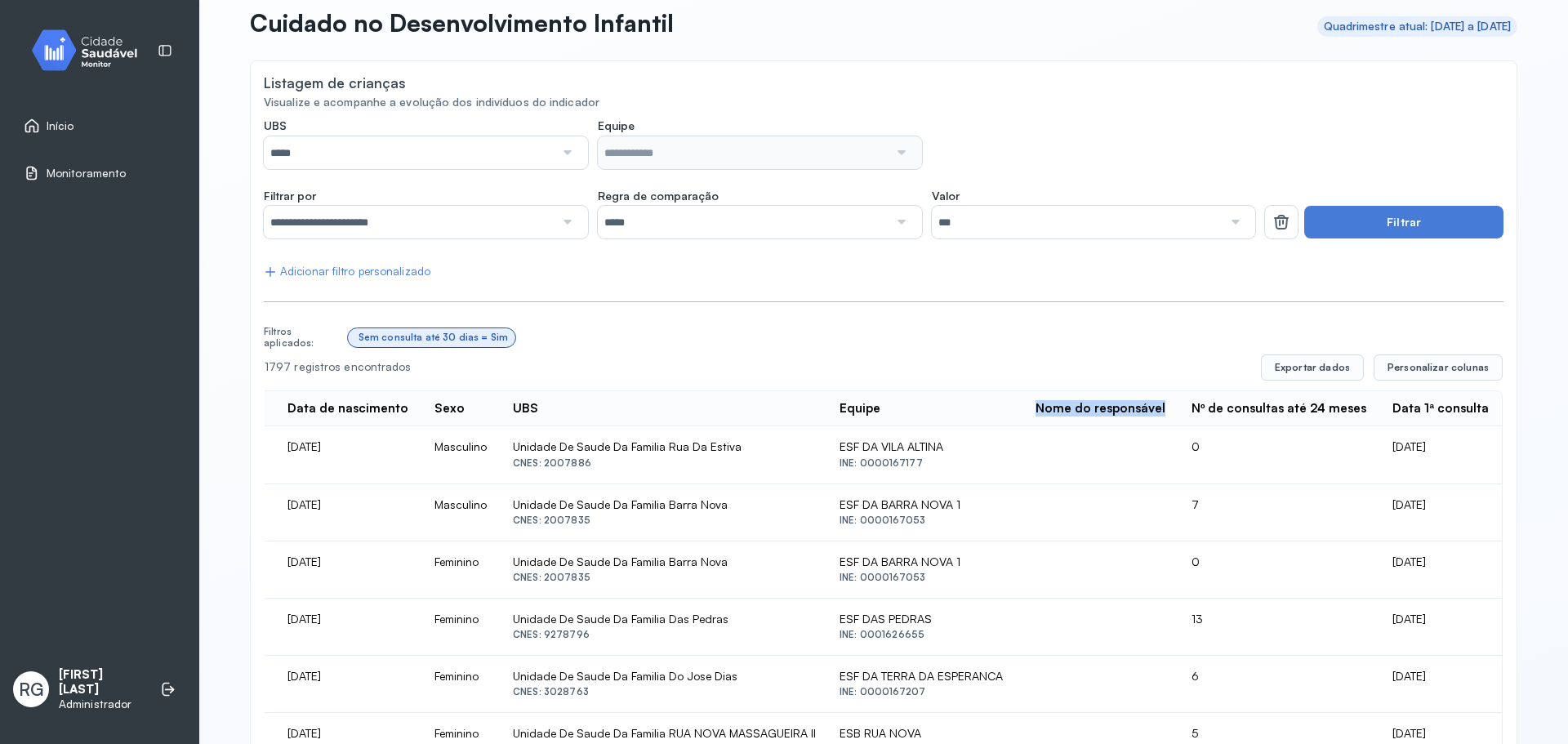 click on "Nome do responsável" at bounding box center [1100, 408] 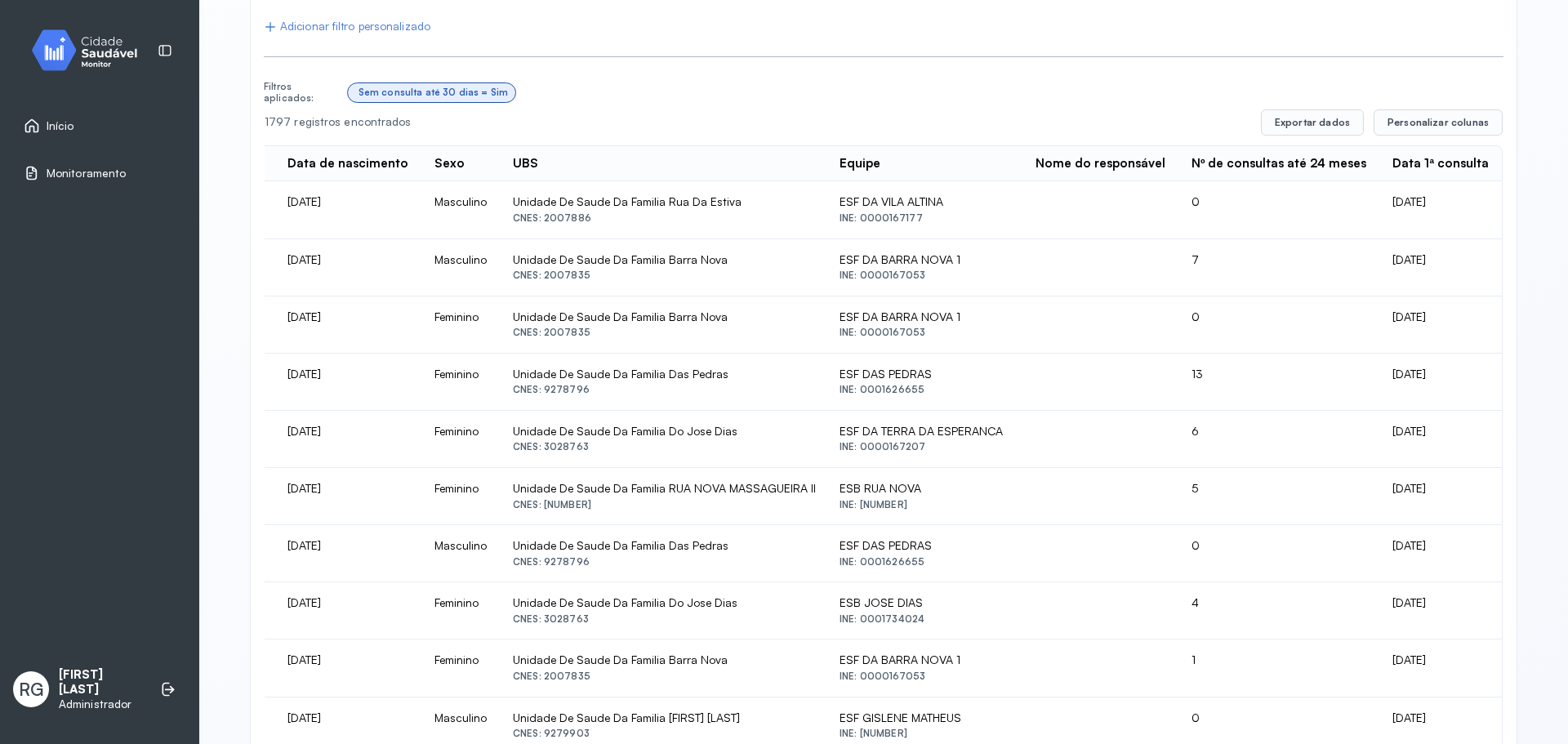 click 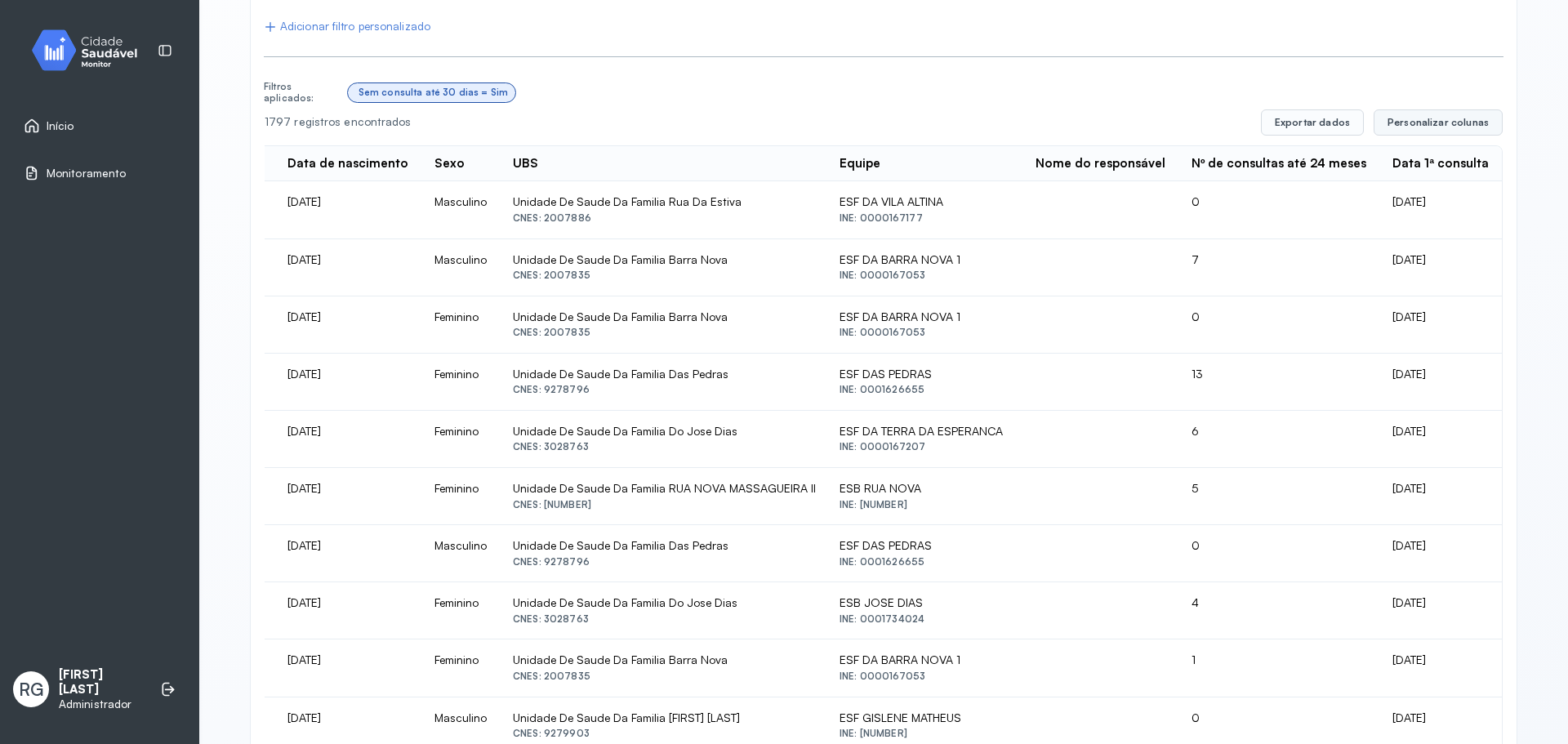 click on "Personalizar colunas" 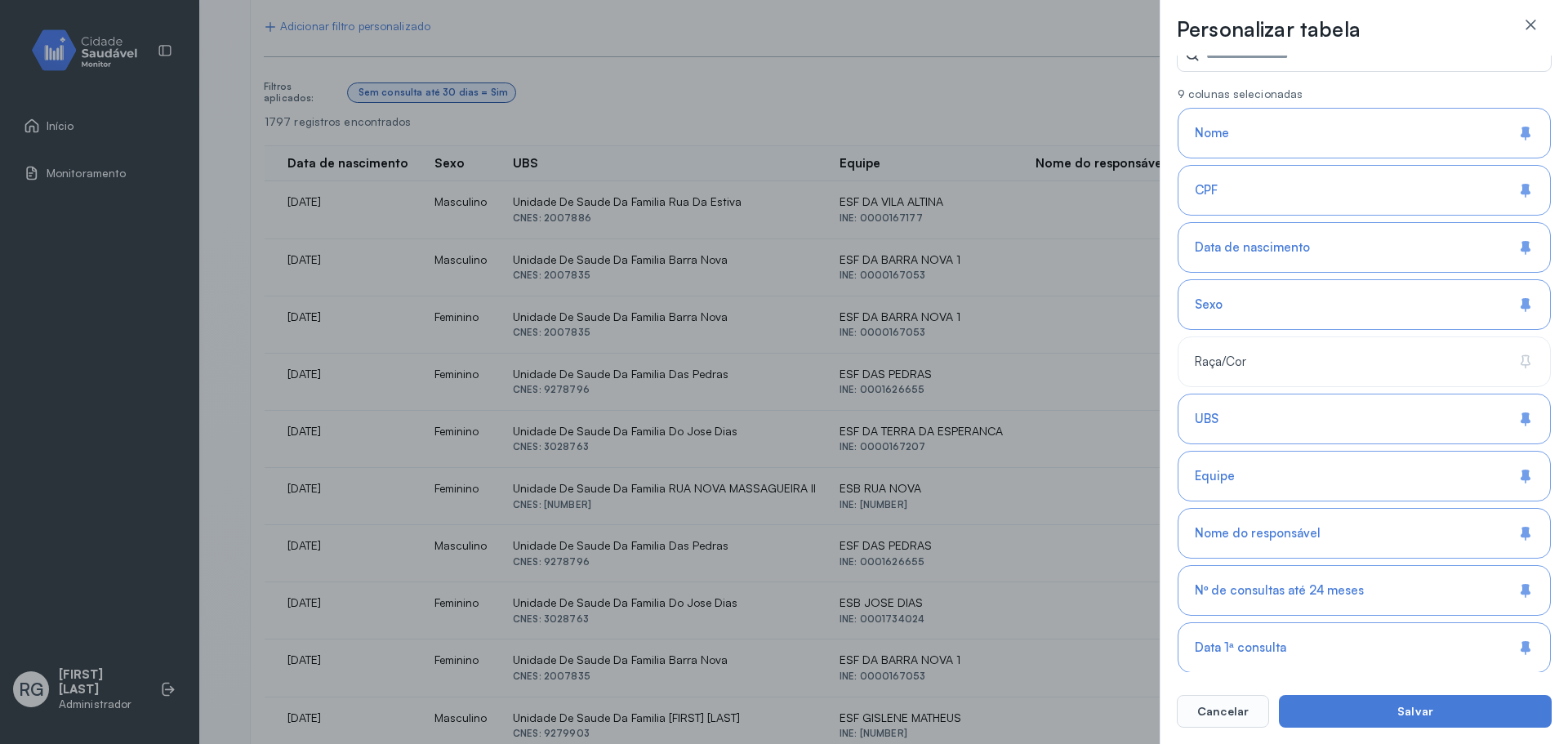 scroll, scrollTop: 163, scrollLeft: 0, axis: vertical 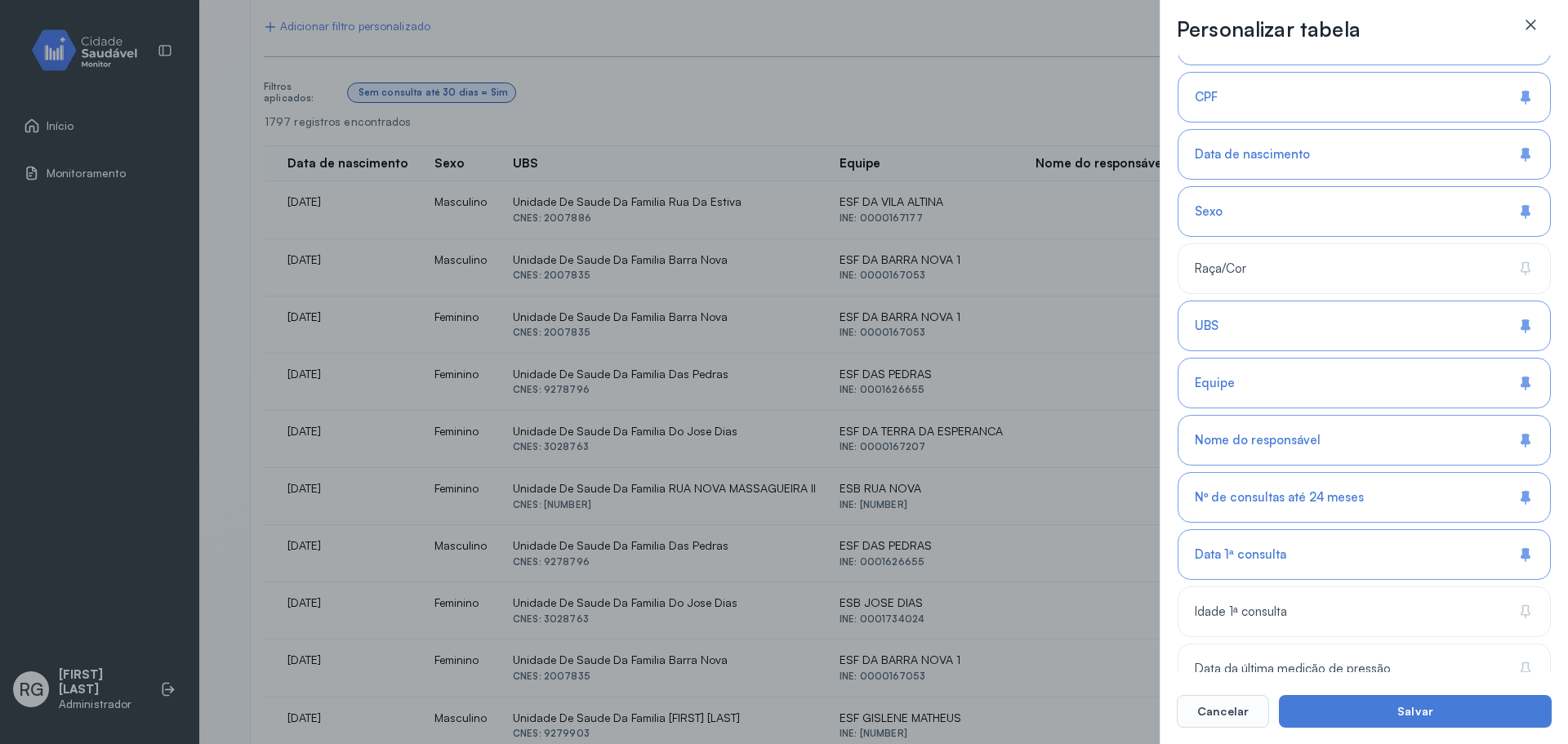 click 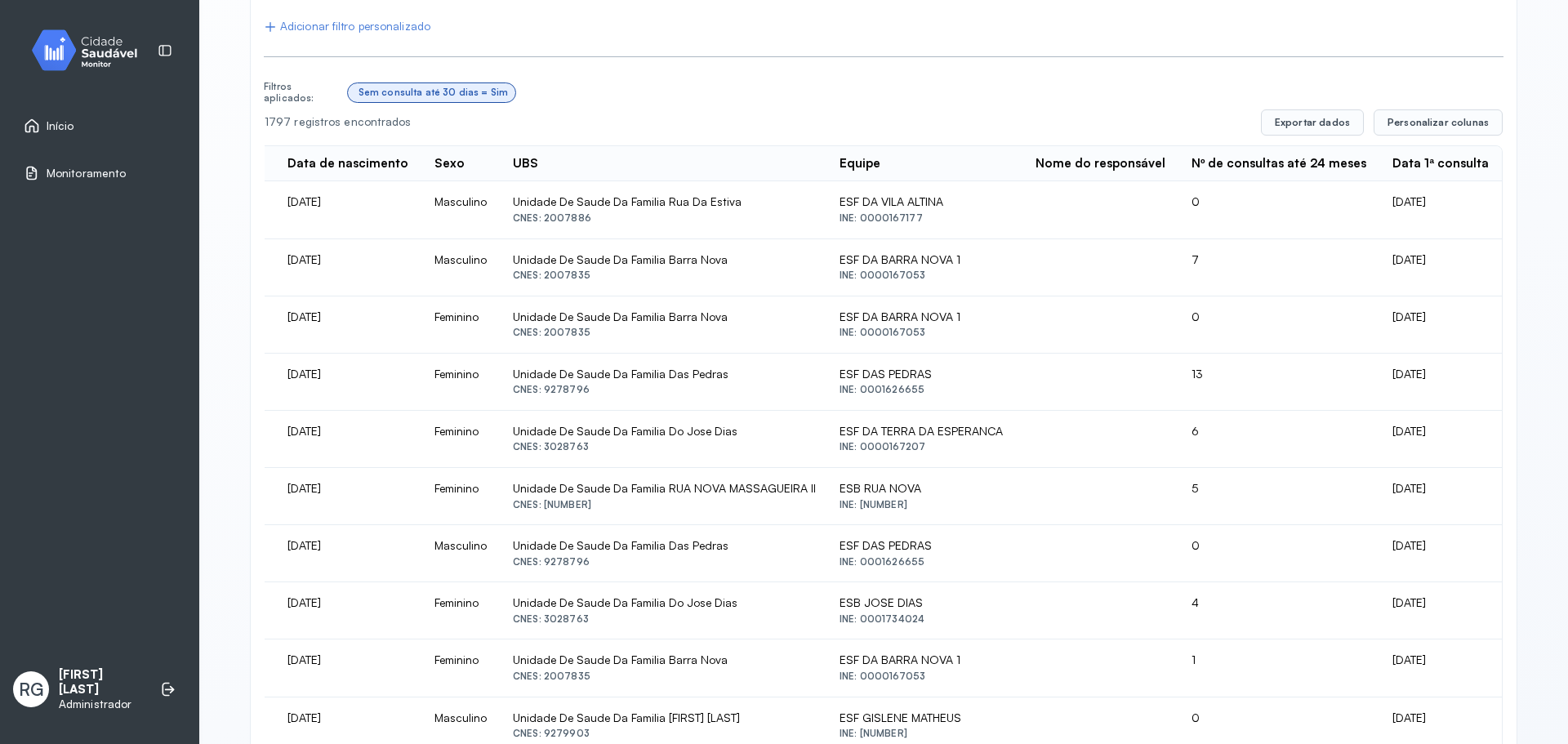 scroll, scrollTop: 0, scrollLeft: 0, axis: both 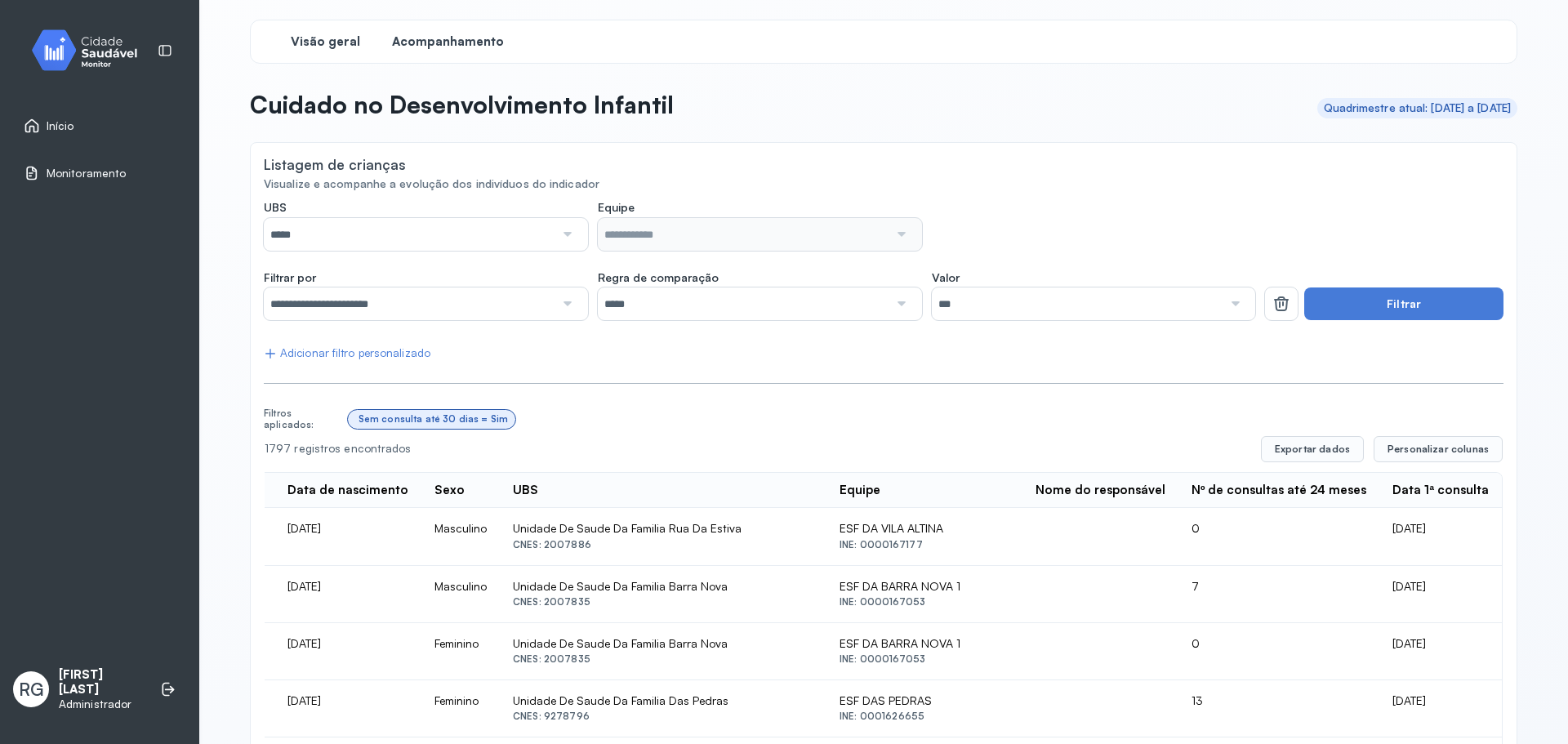 click on "Visão geral" at bounding box center [325, 42] 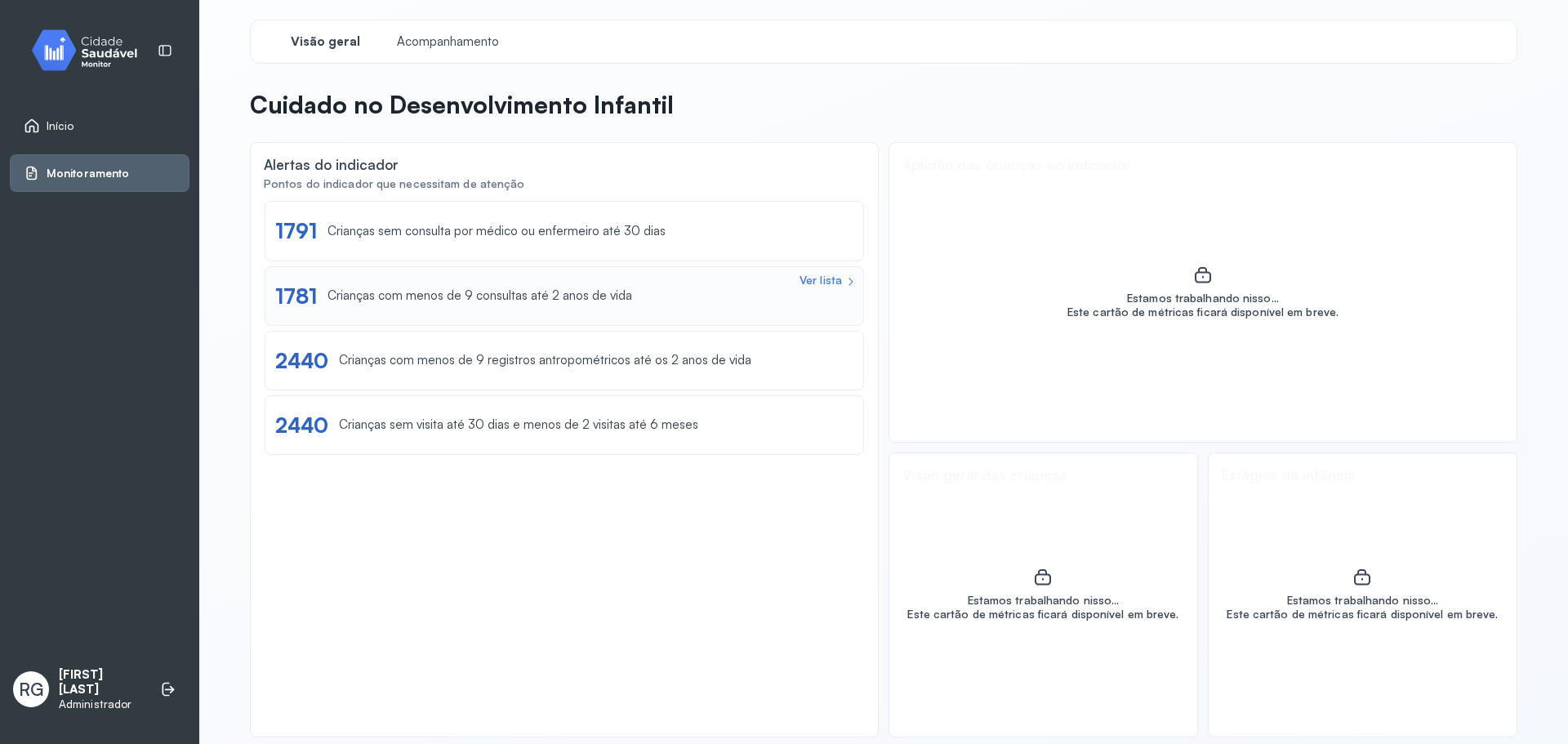 click on "Ver lista  1781 Crianças com menos de 9 consultas até 2 anos de vida" at bounding box center (564, 296) 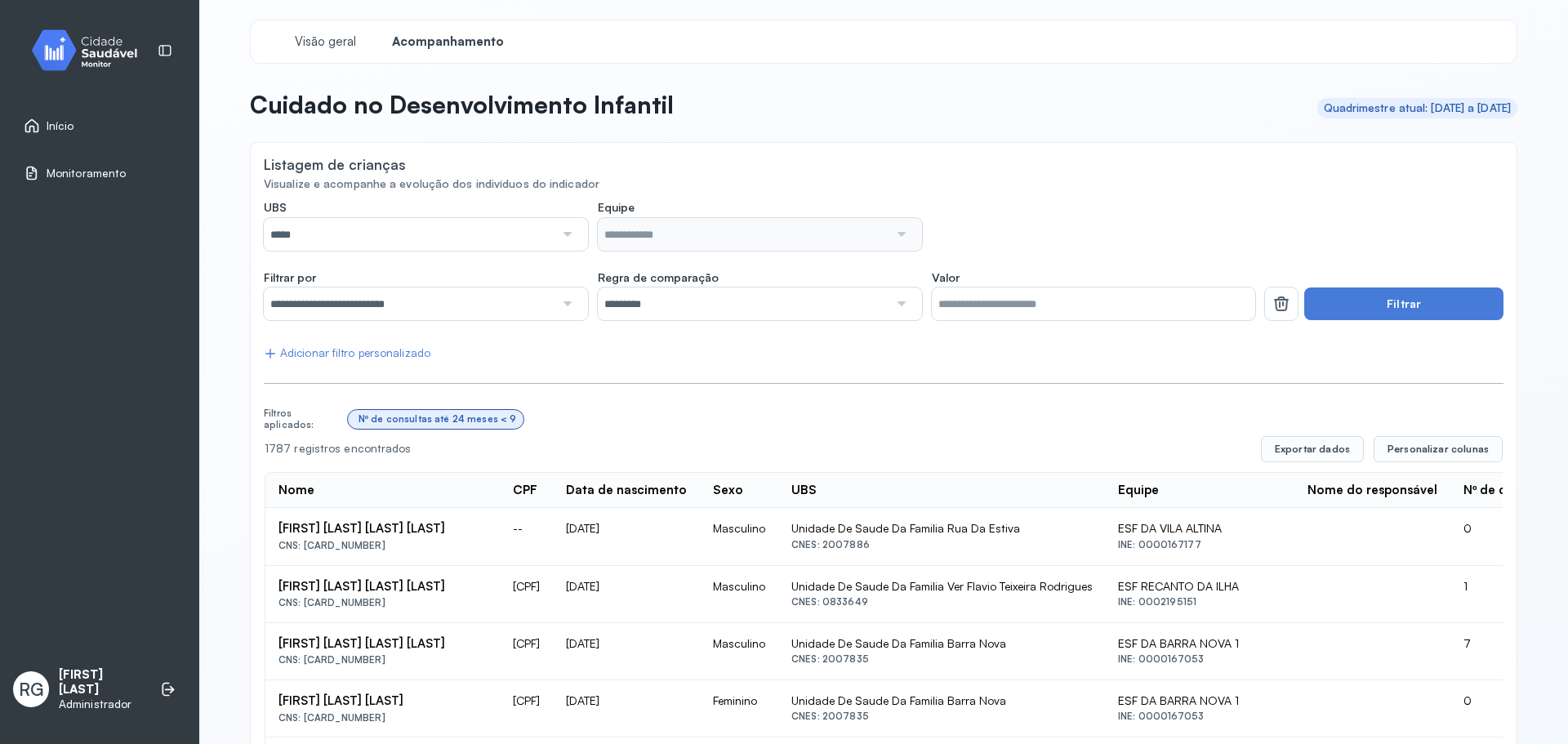 click at bounding box center [91, 50] 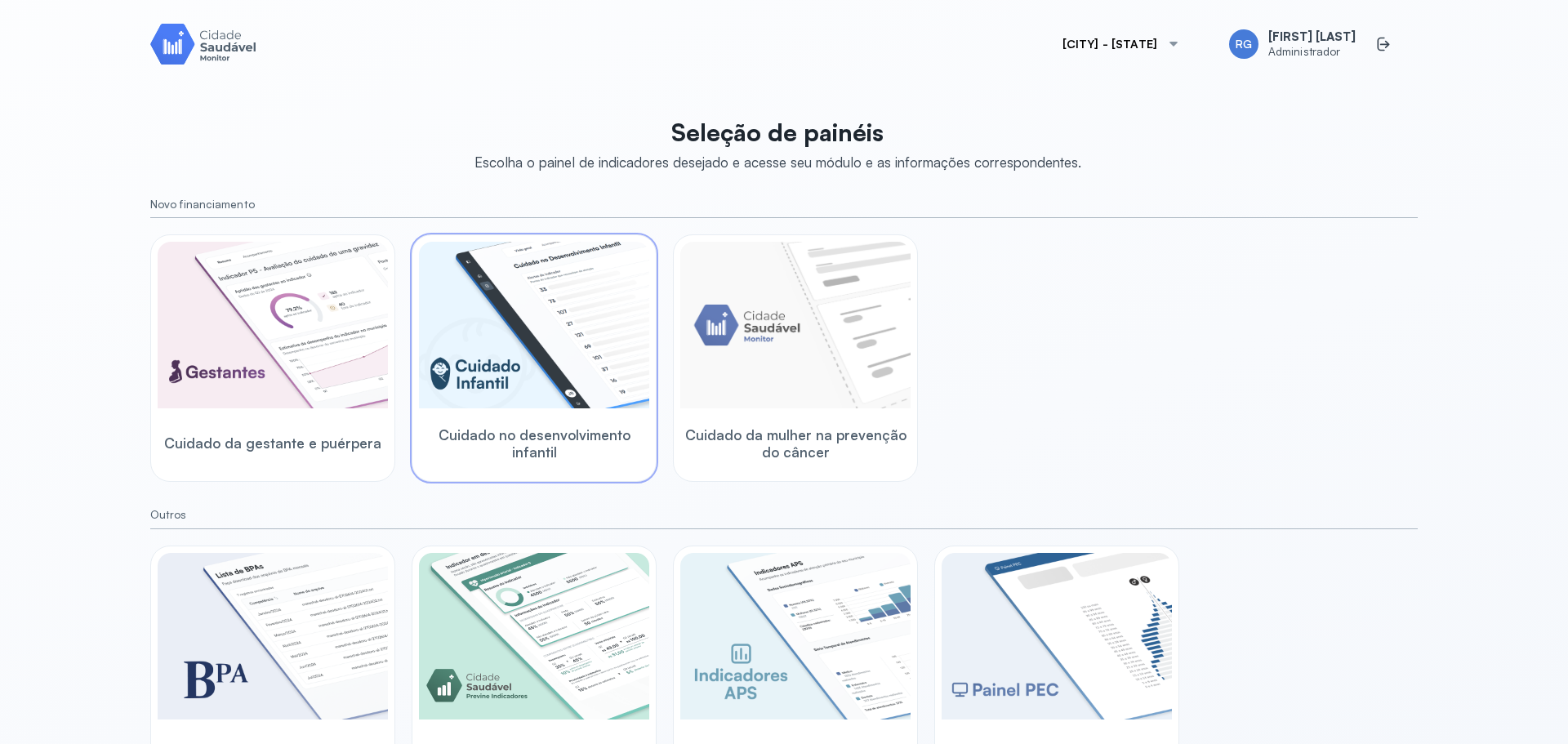 scroll, scrollTop: 313, scrollLeft: 0, axis: vertical 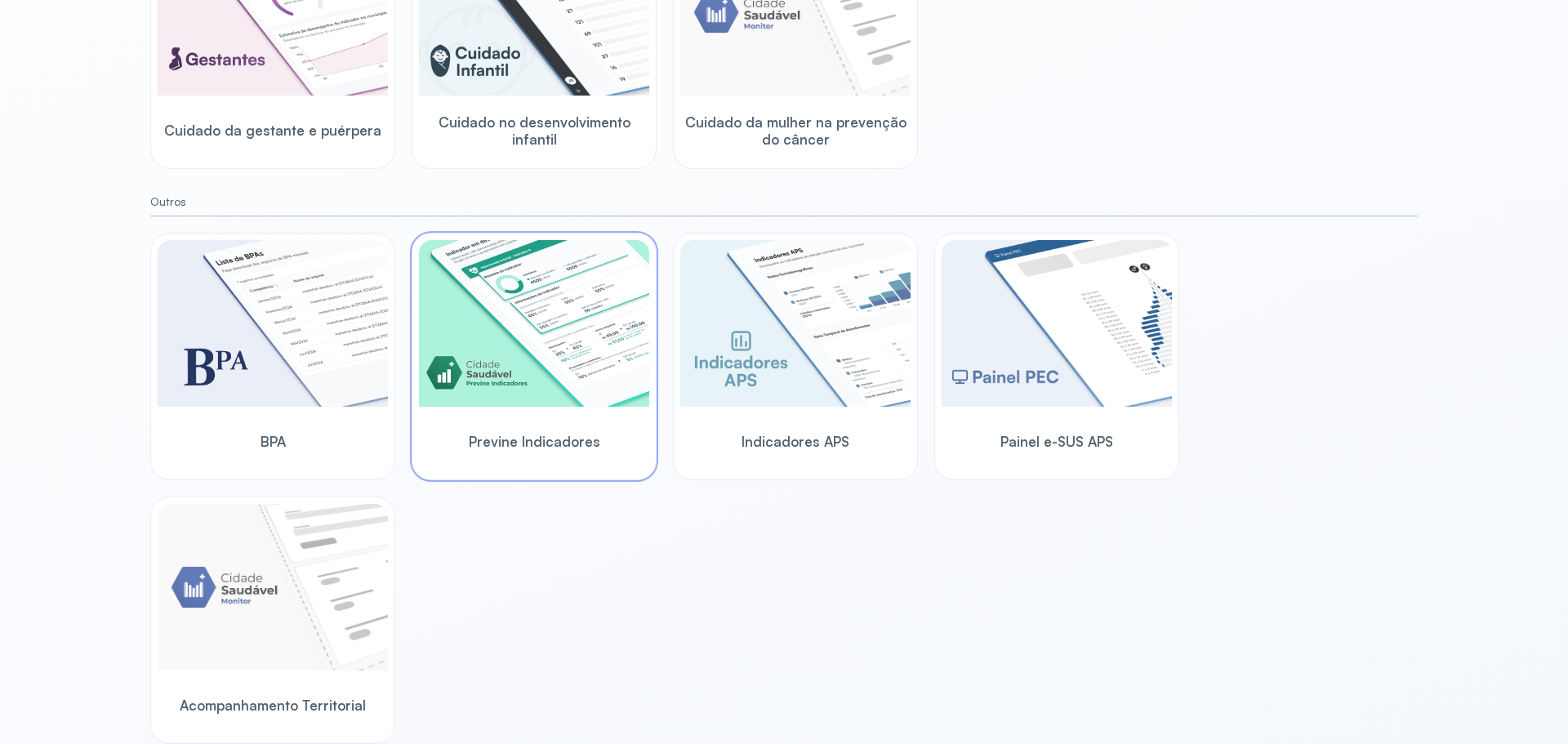 click at bounding box center [534, 323] 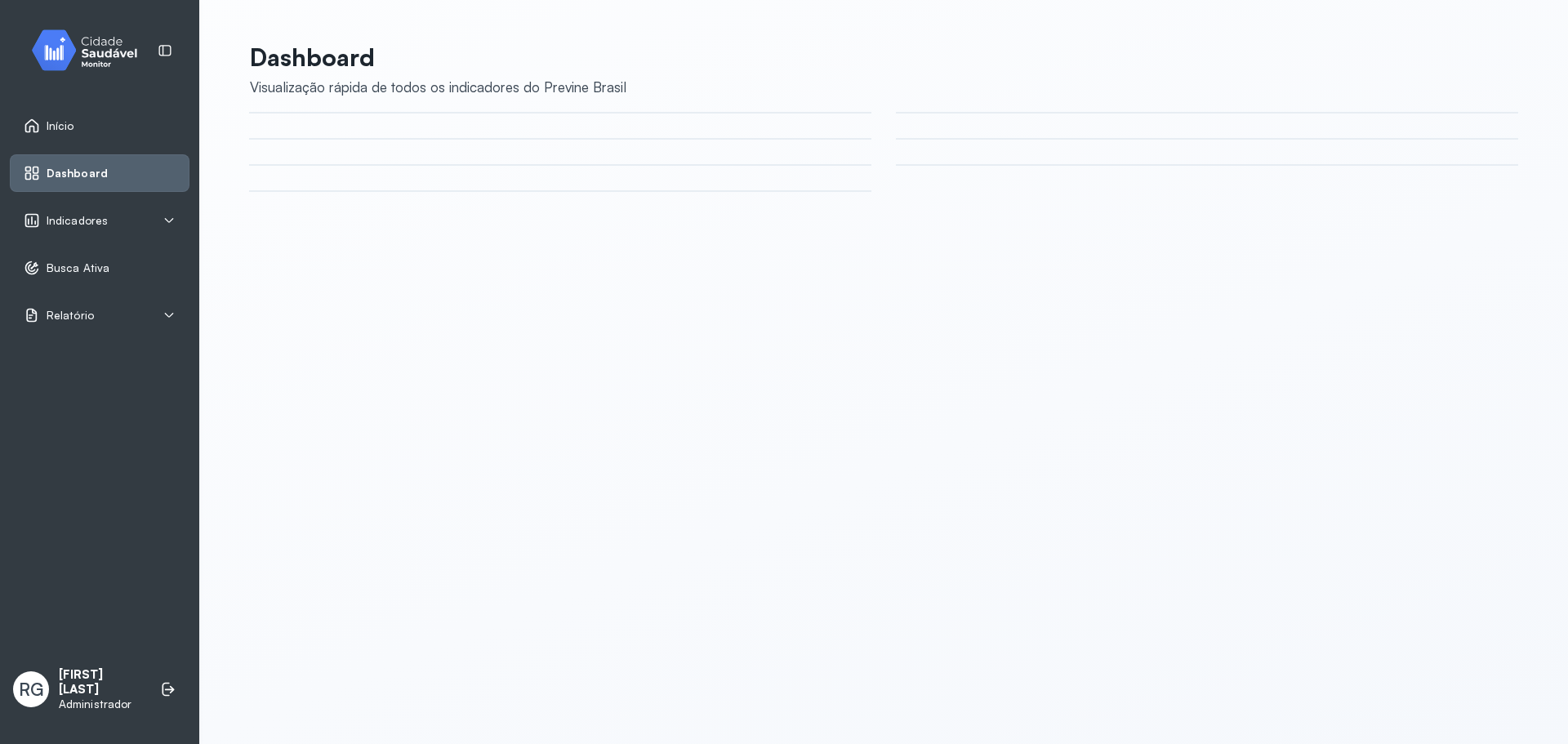 scroll, scrollTop: 0, scrollLeft: 0, axis: both 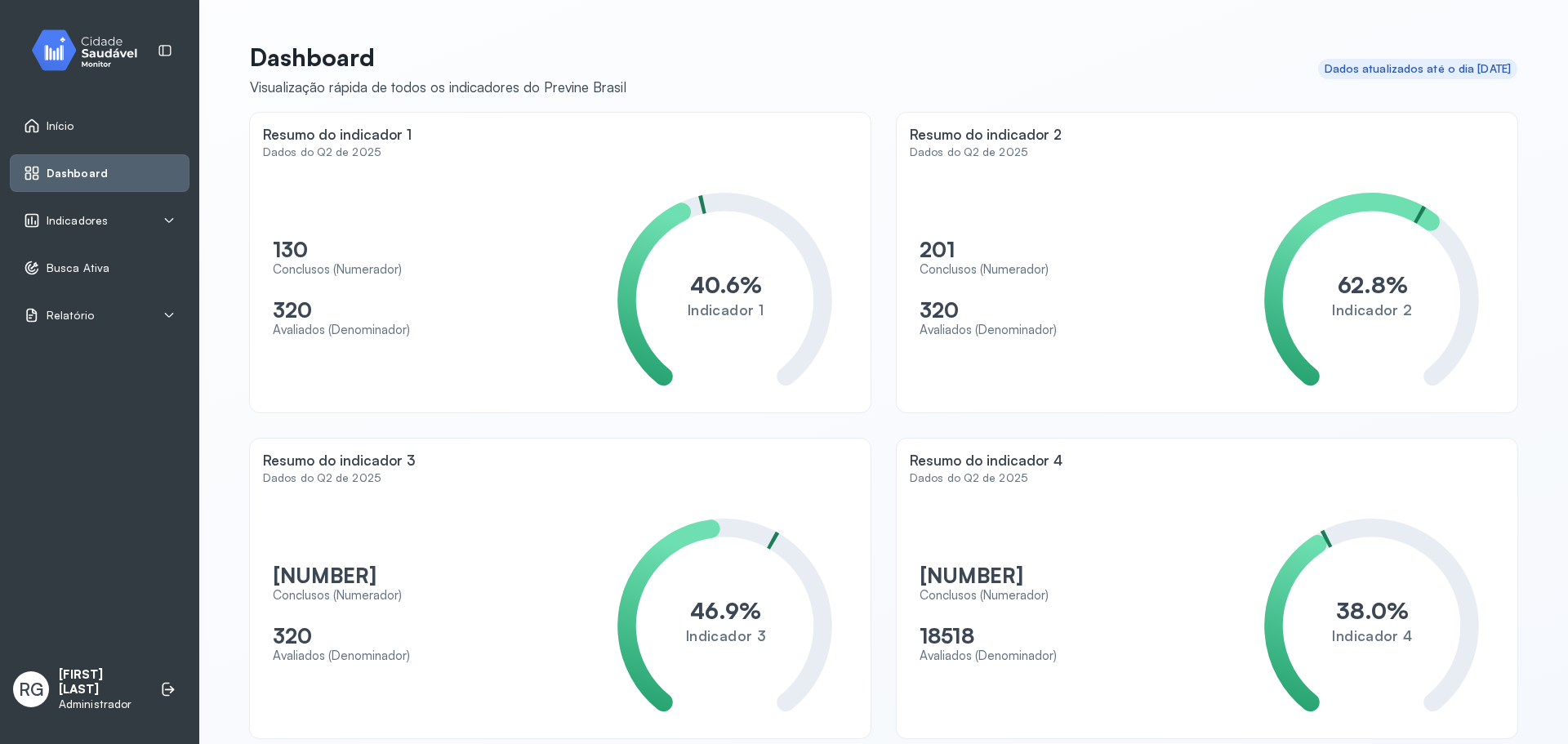 click on "Indicadores" at bounding box center [100, 221] 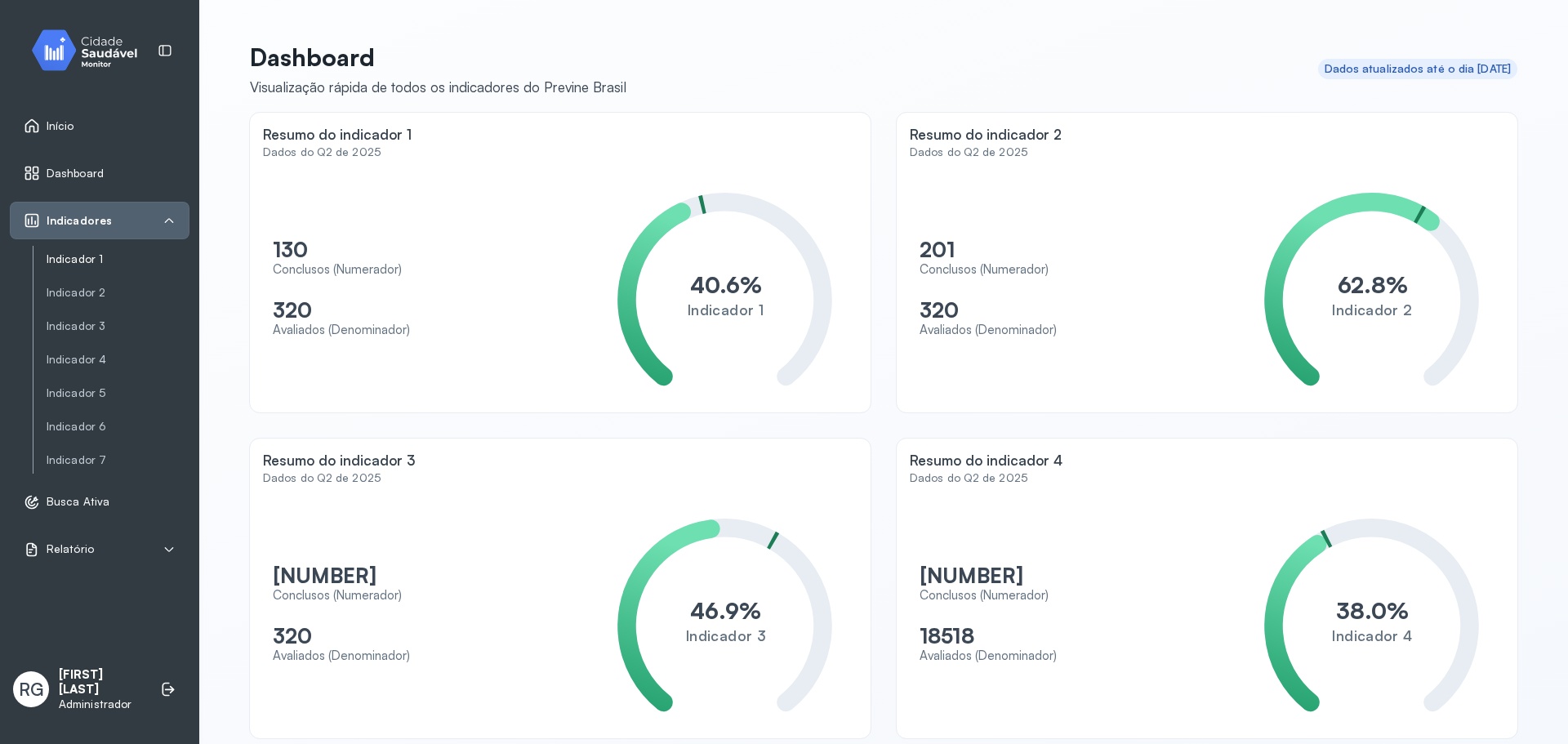 click on "Indicador 1" at bounding box center [118, 259] 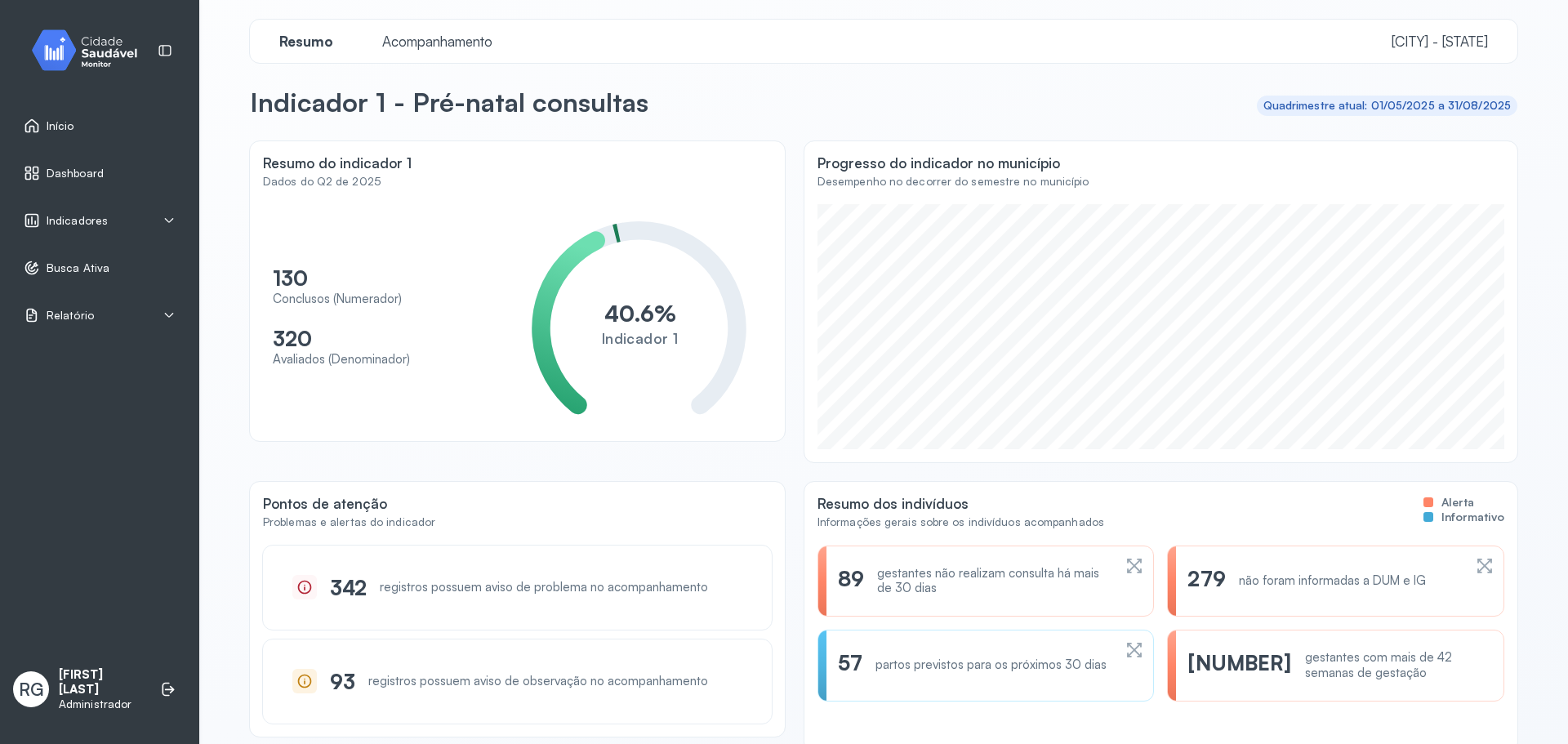 click on "Acompanhamento" at bounding box center (437, 41) 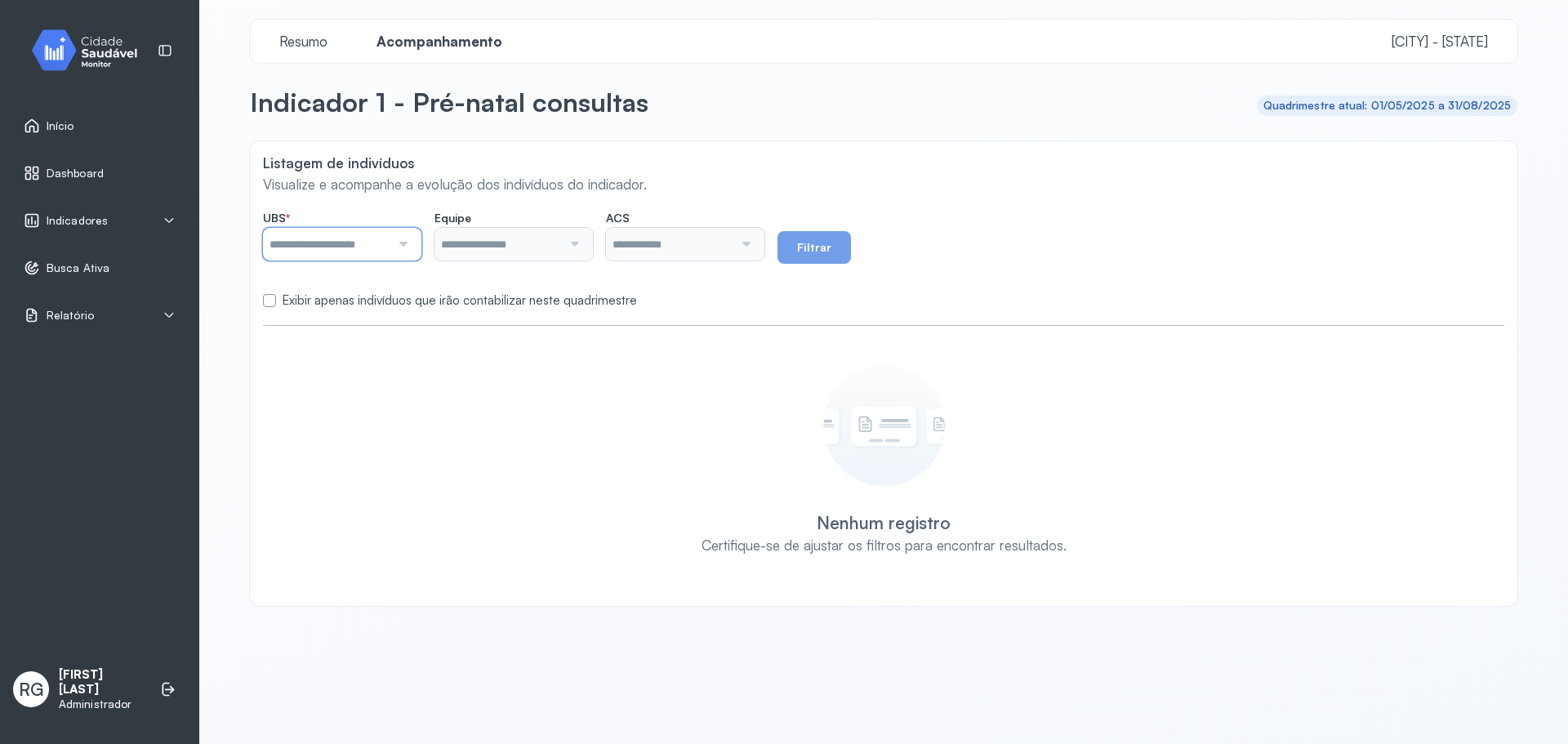 click at bounding box center (327, 244) 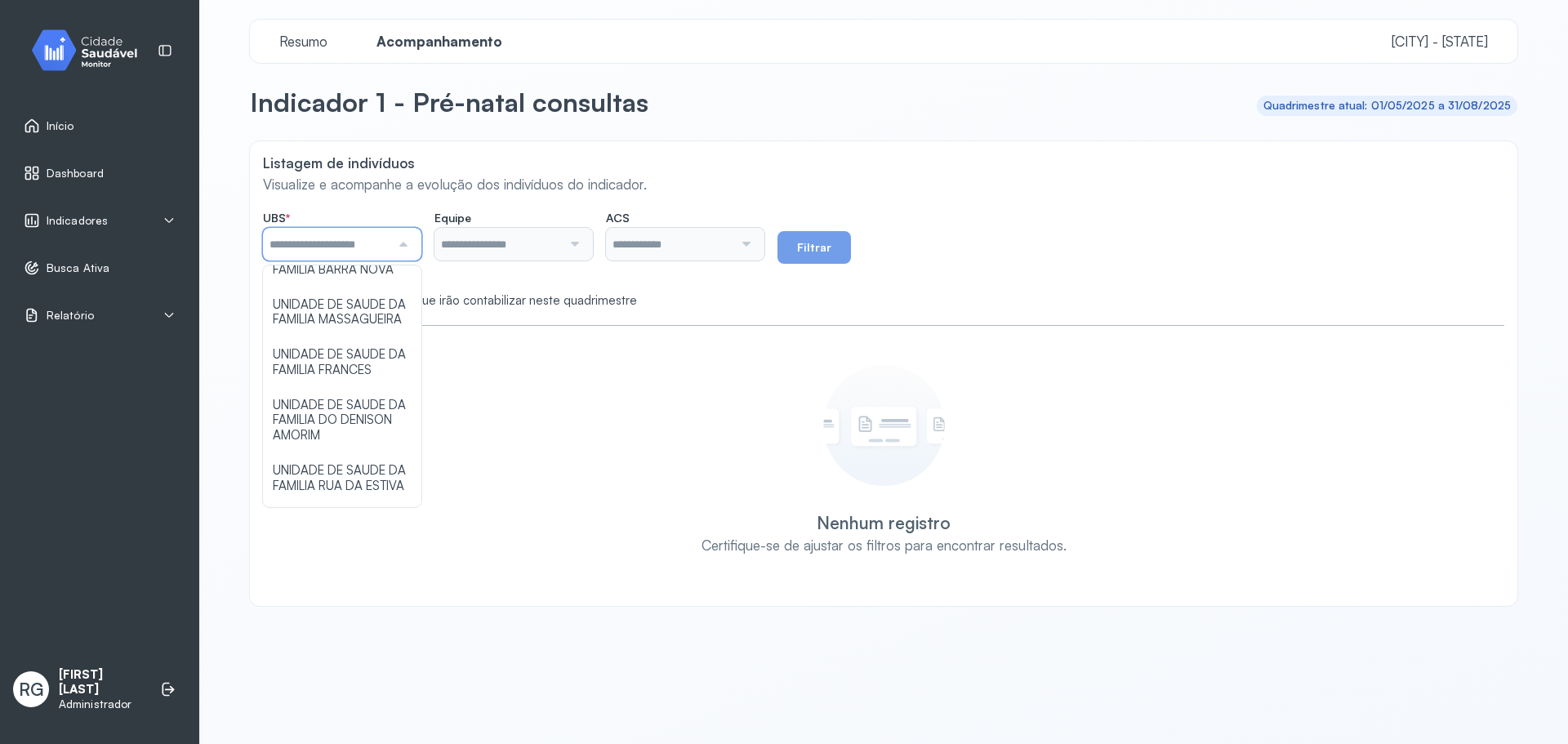 scroll, scrollTop: 408, scrollLeft: 0, axis: vertical 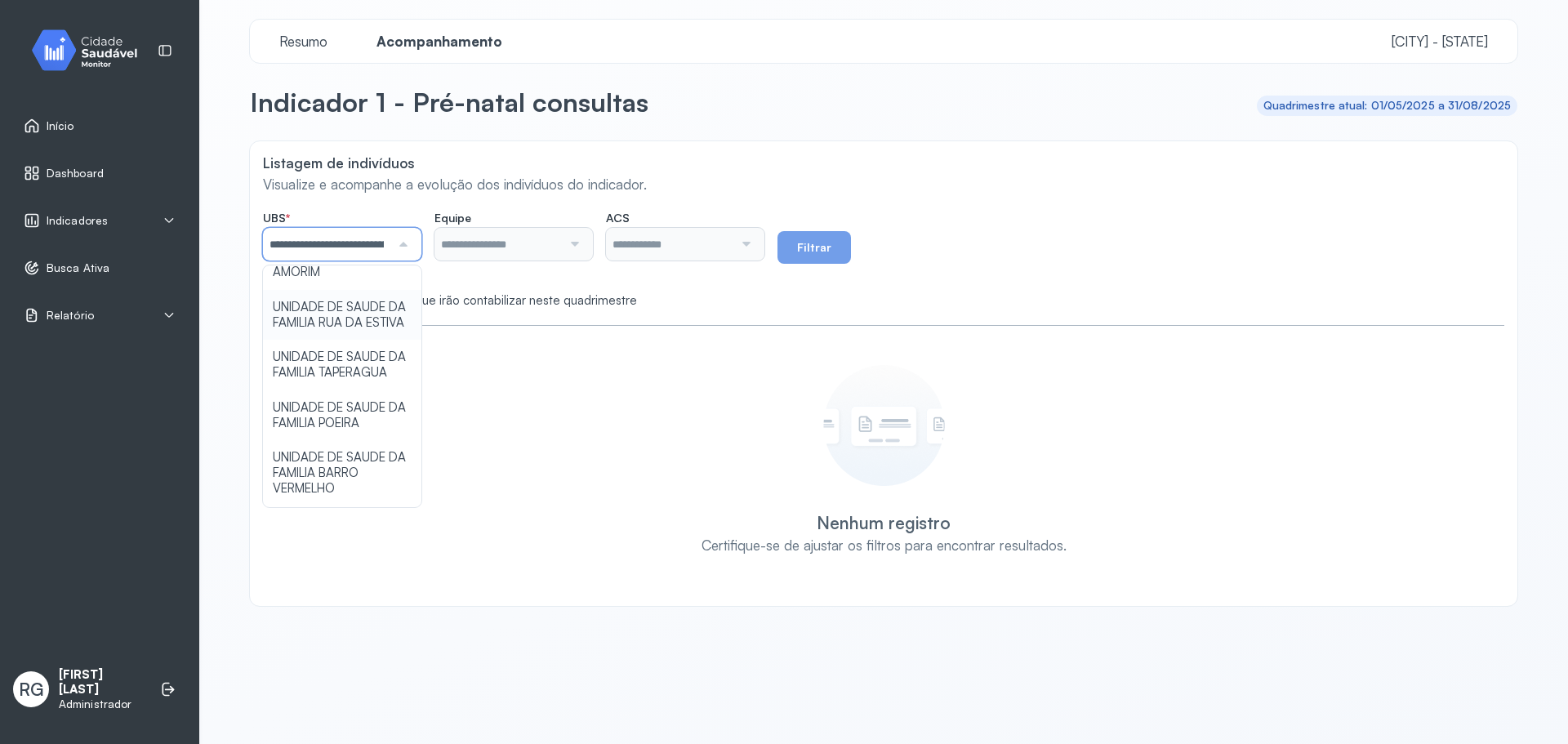 click on "**********" 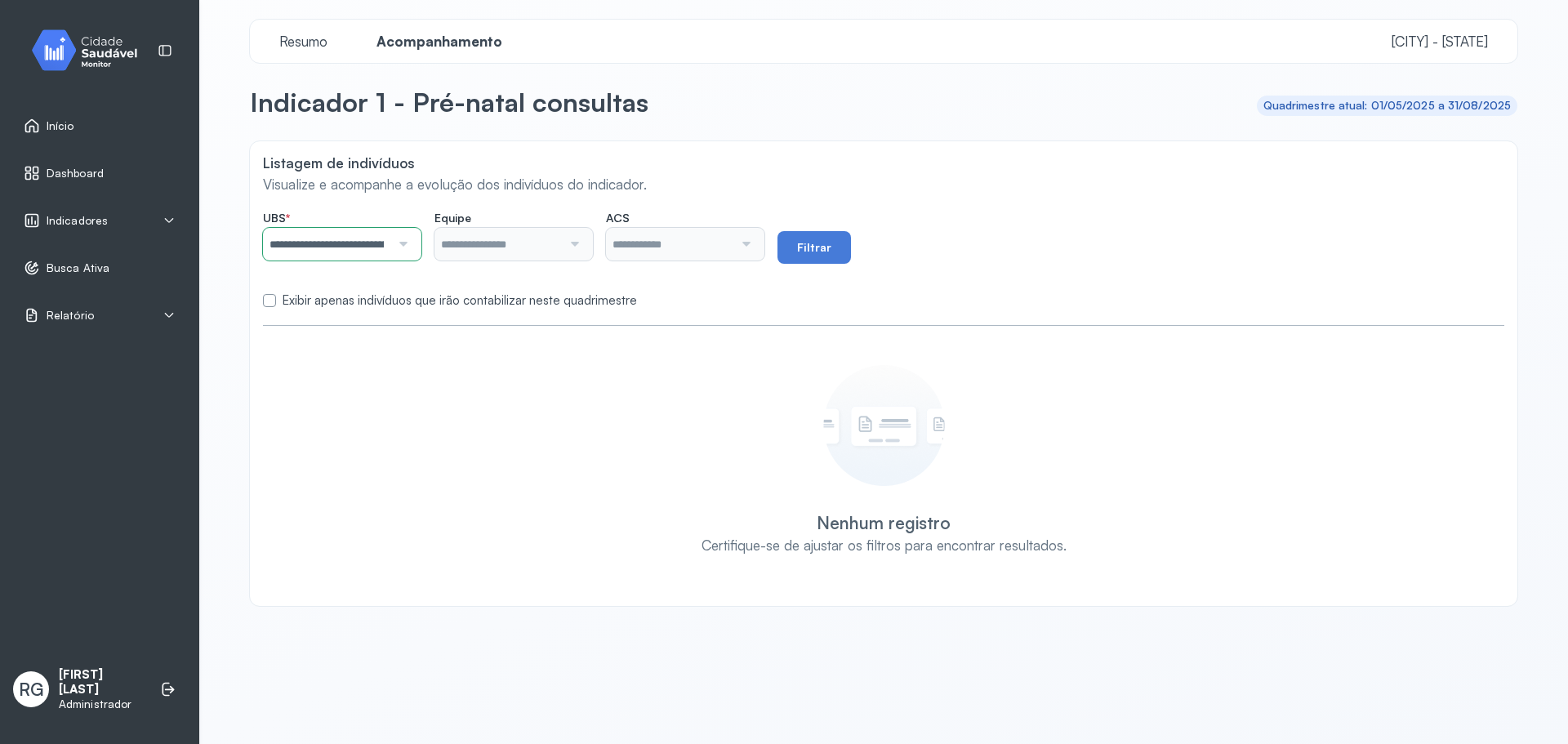 type on "**********" 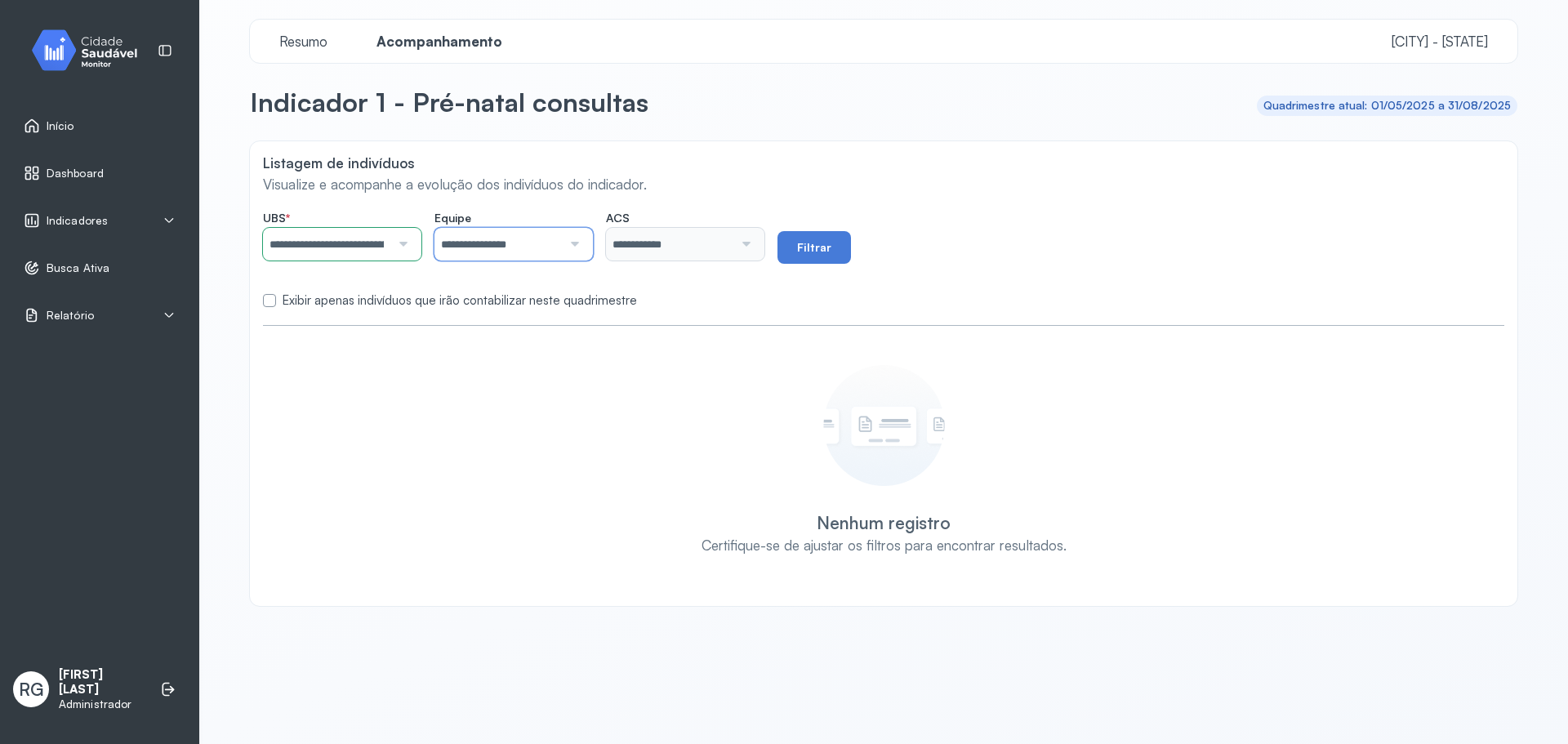 click on "**********" at bounding box center (498, 244) 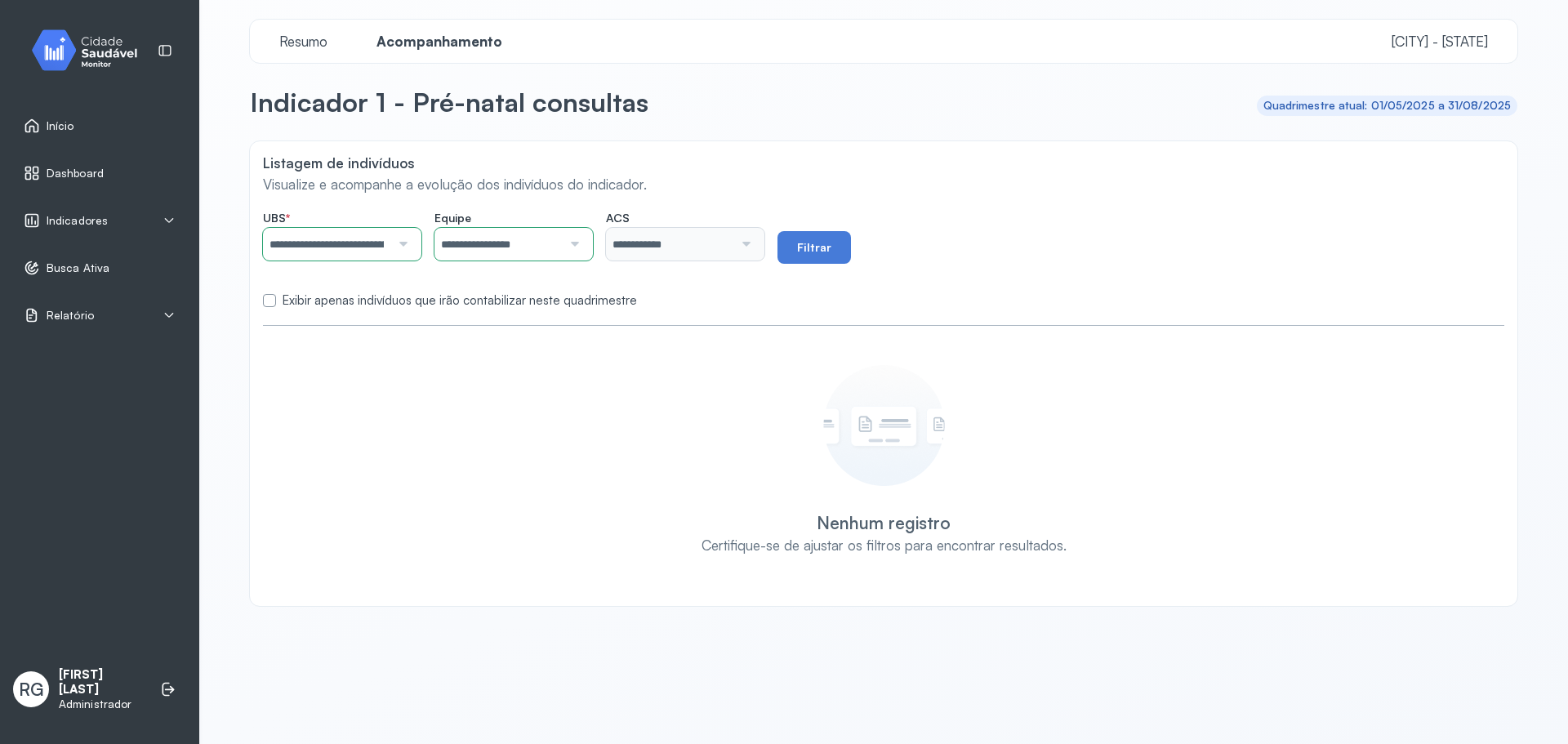 click on "**********" 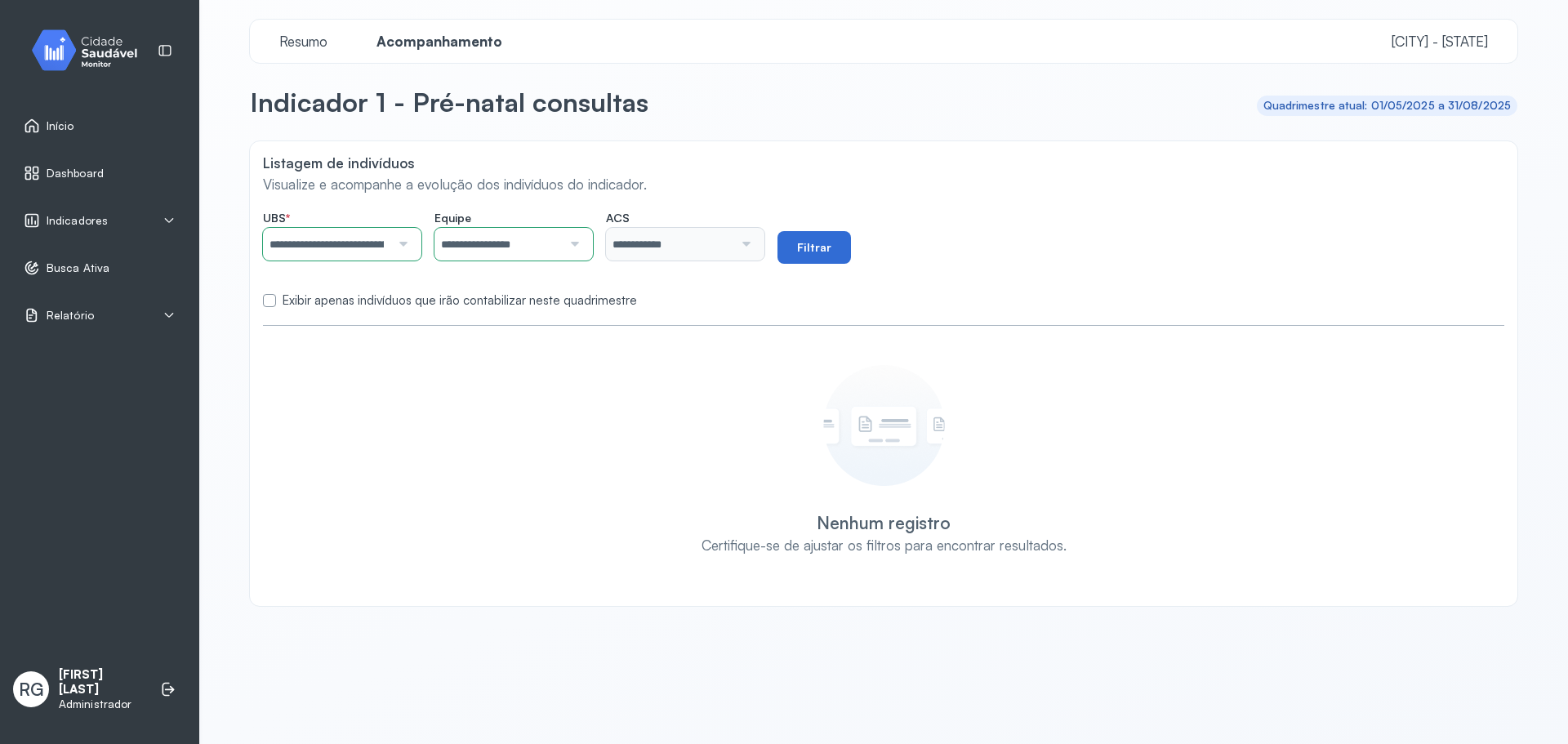 click on "Filtrar" at bounding box center (814, 247) 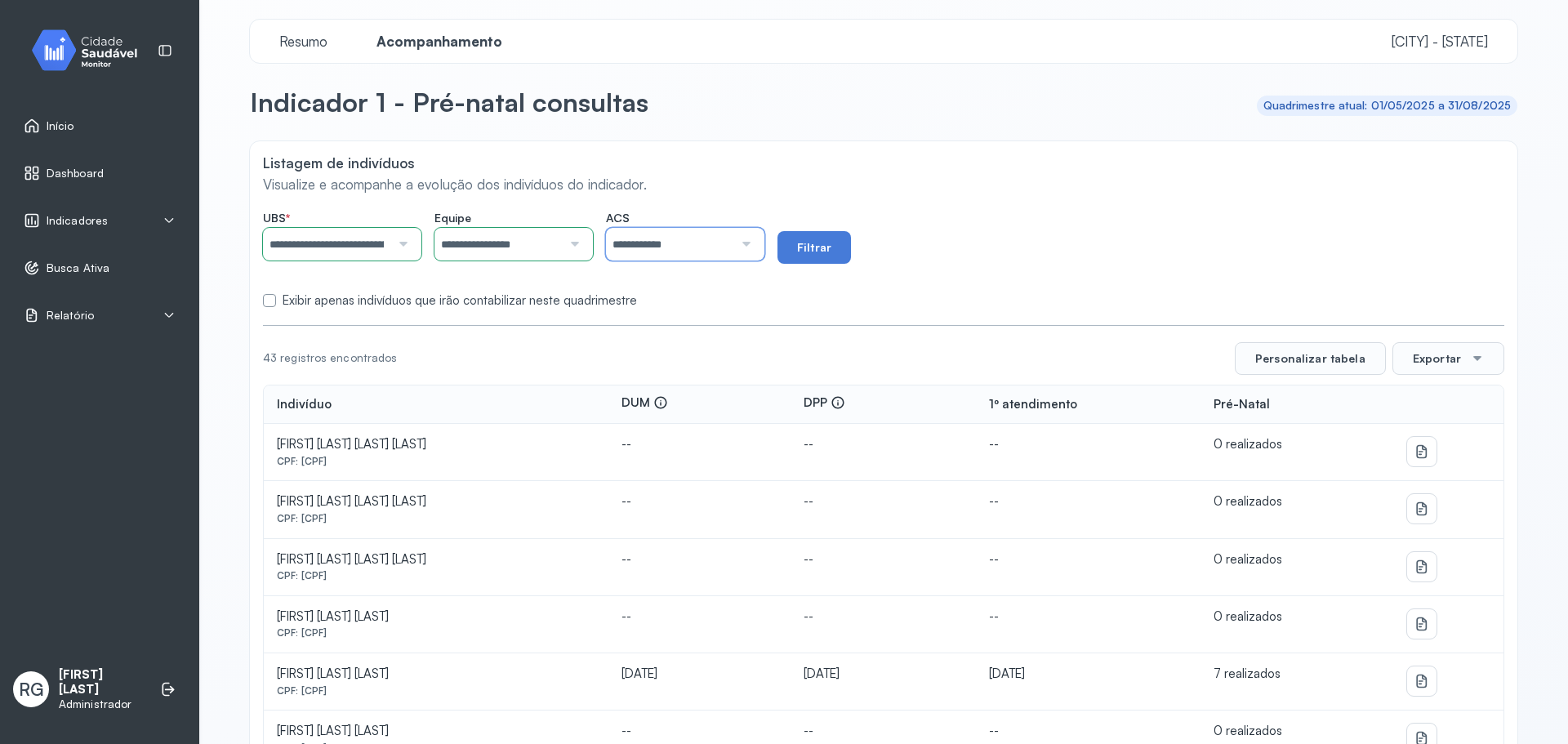 click on "**********" at bounding box center (670, 244) 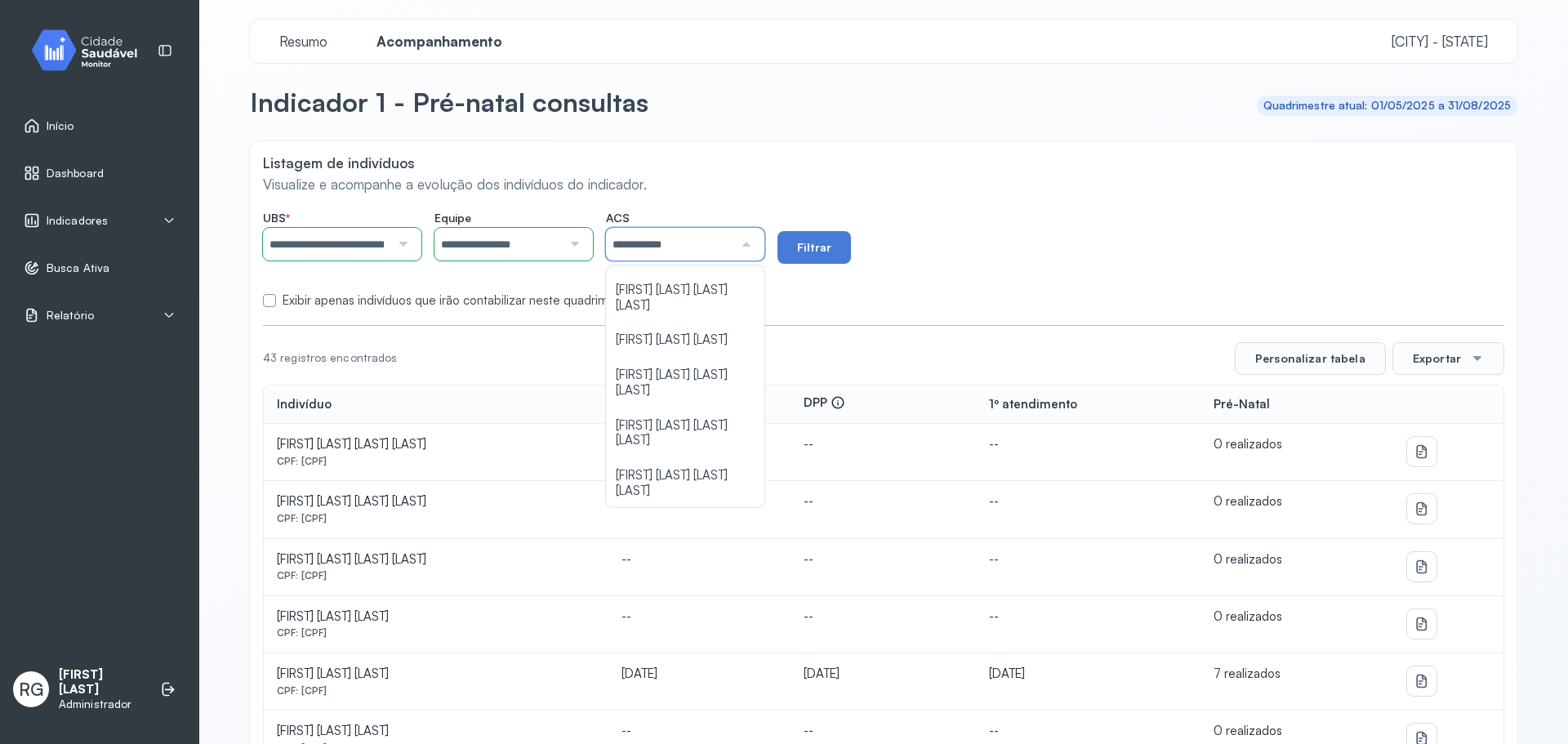 scroll, scrollTop: 211, scrollLeft: 0, axis: vertical 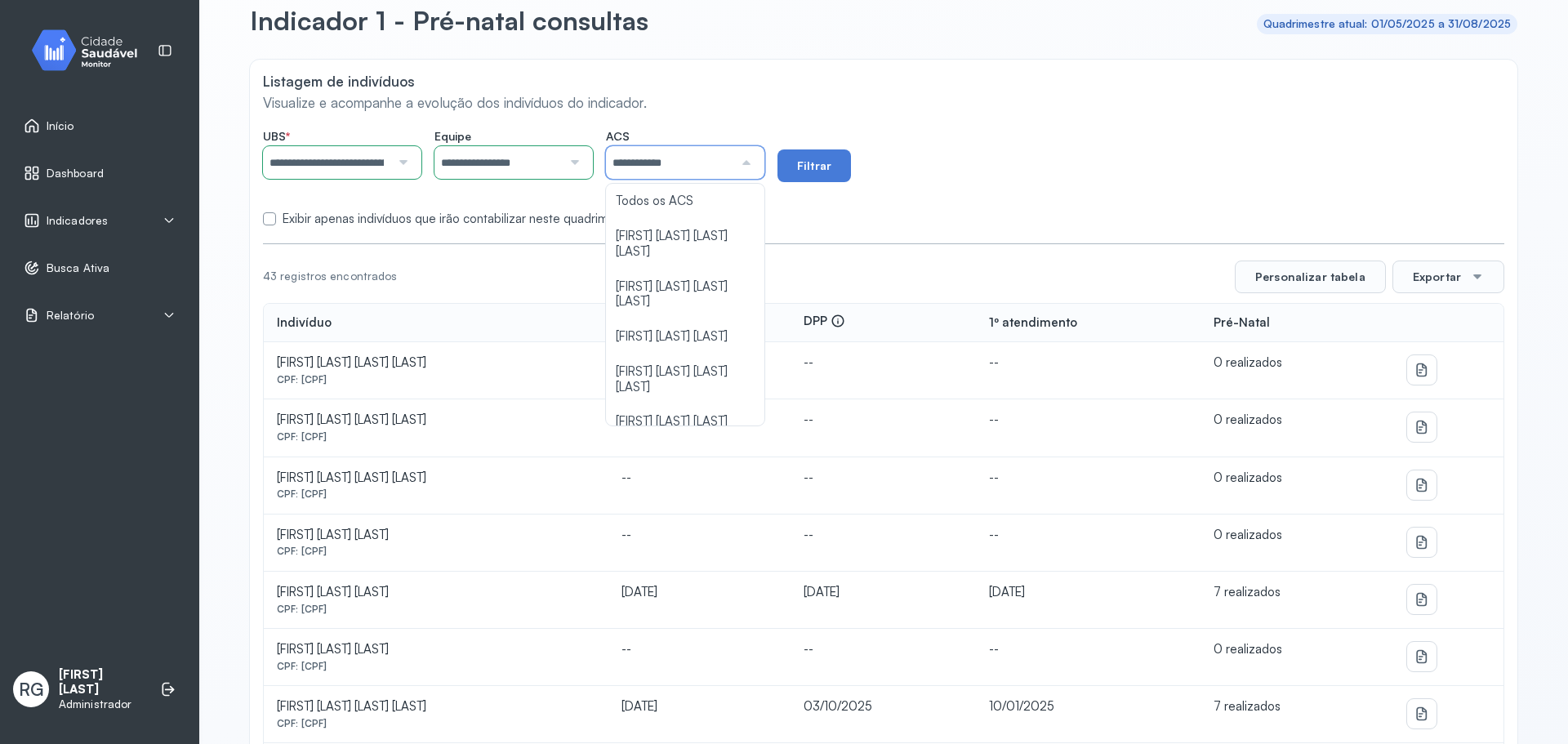 click on "**********" at bounding box center (884, 174) 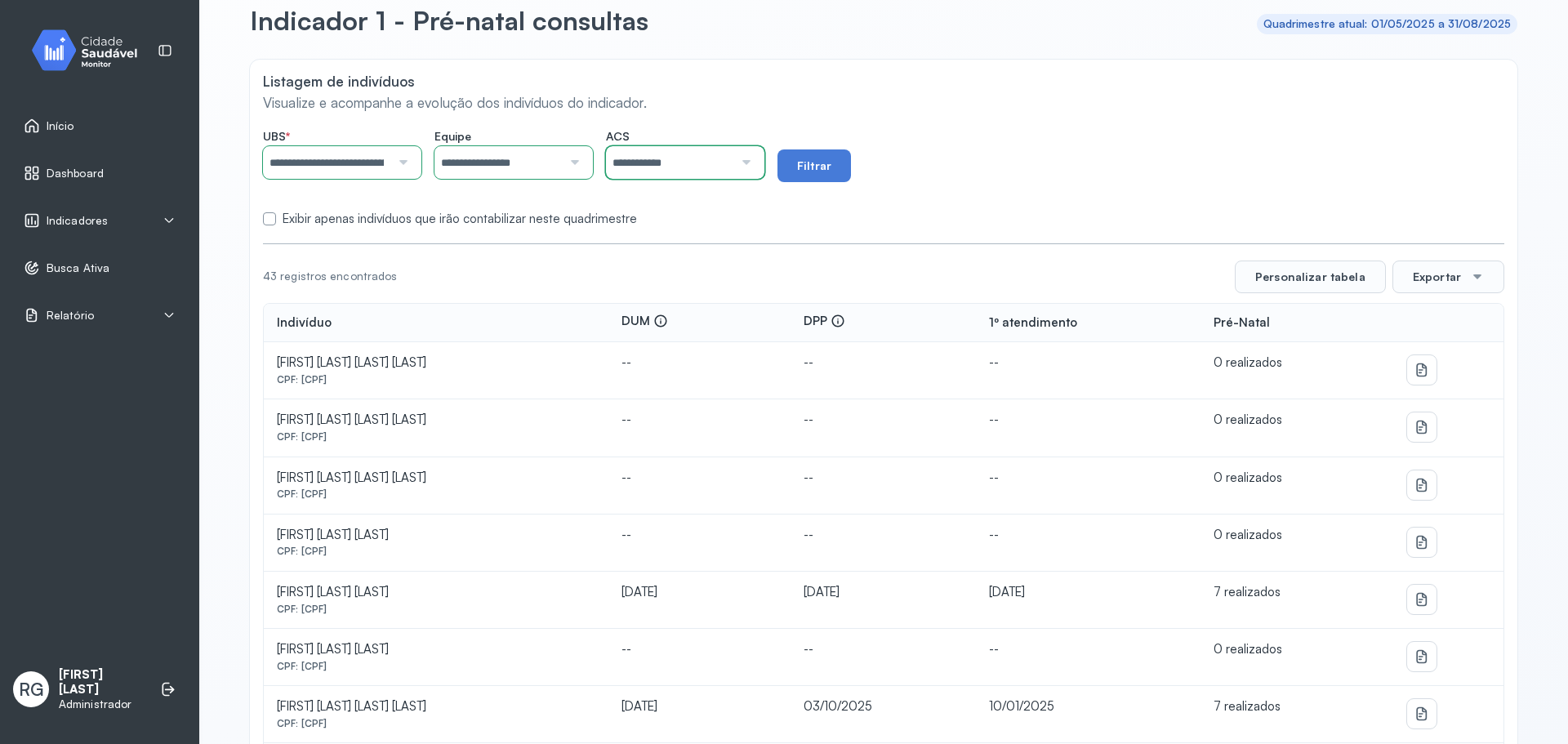 click on "**********" at bounding box center [670, 163] 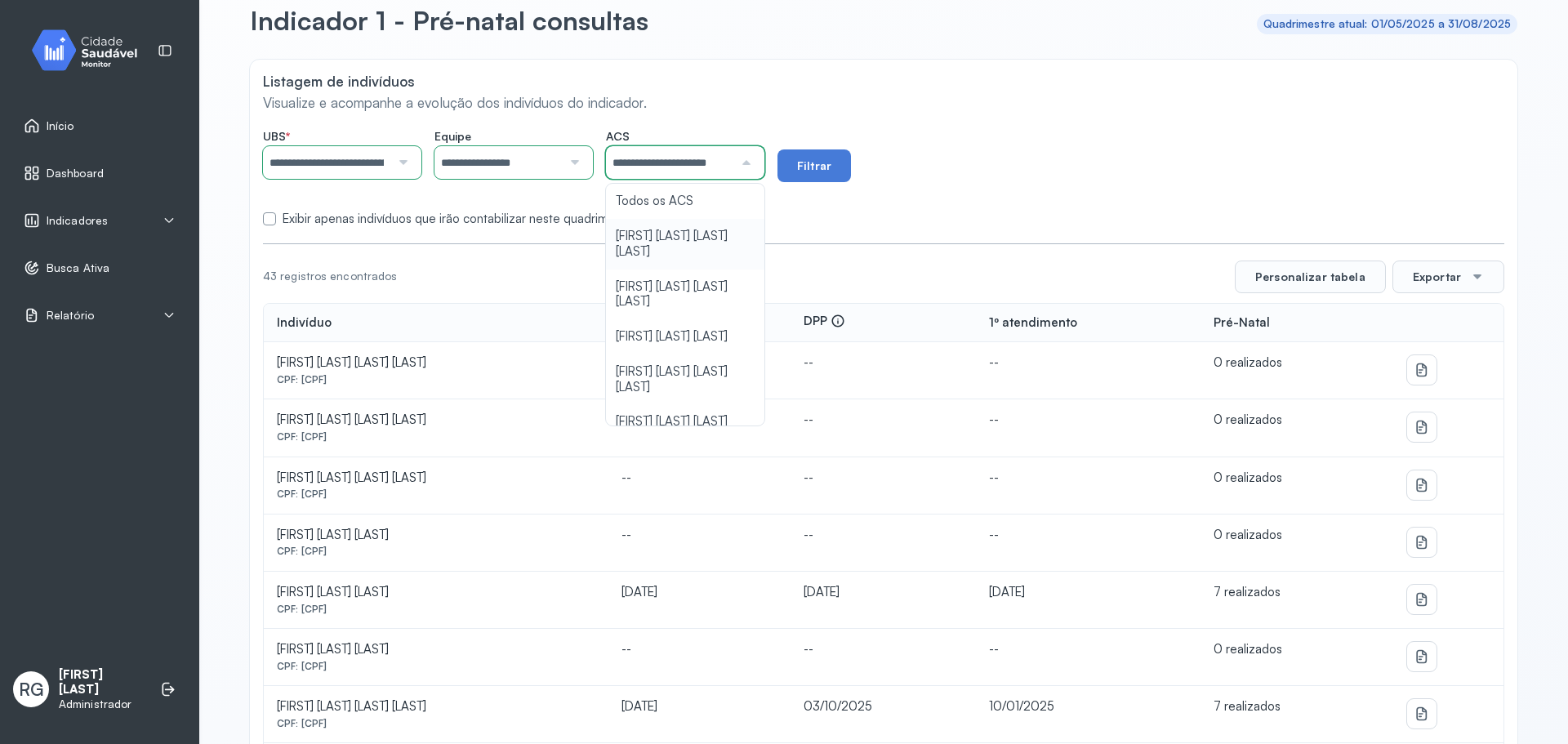 click on "**********" at bounding box center [884, 174] 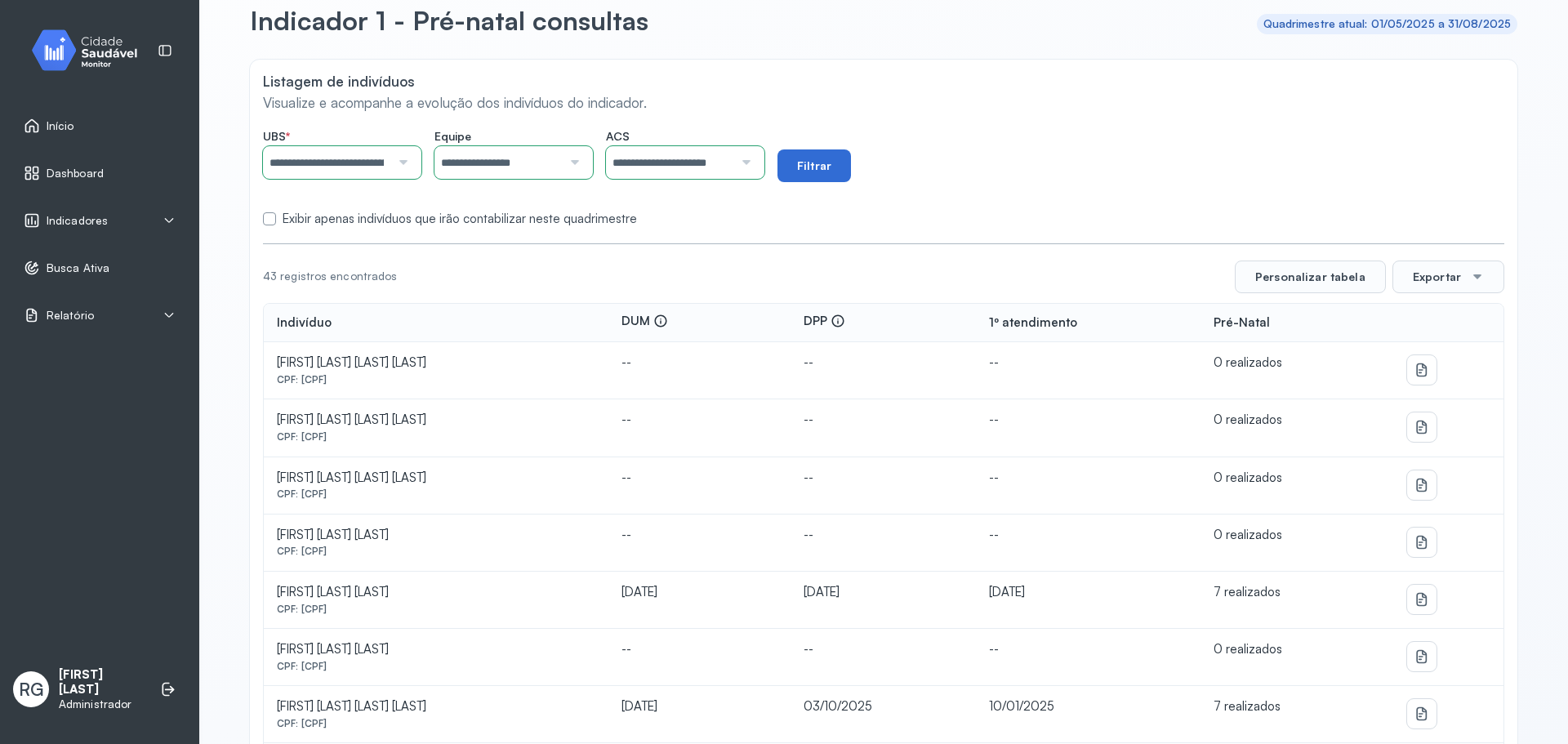 click on "Filtrar" at bounding box center (814, 166) 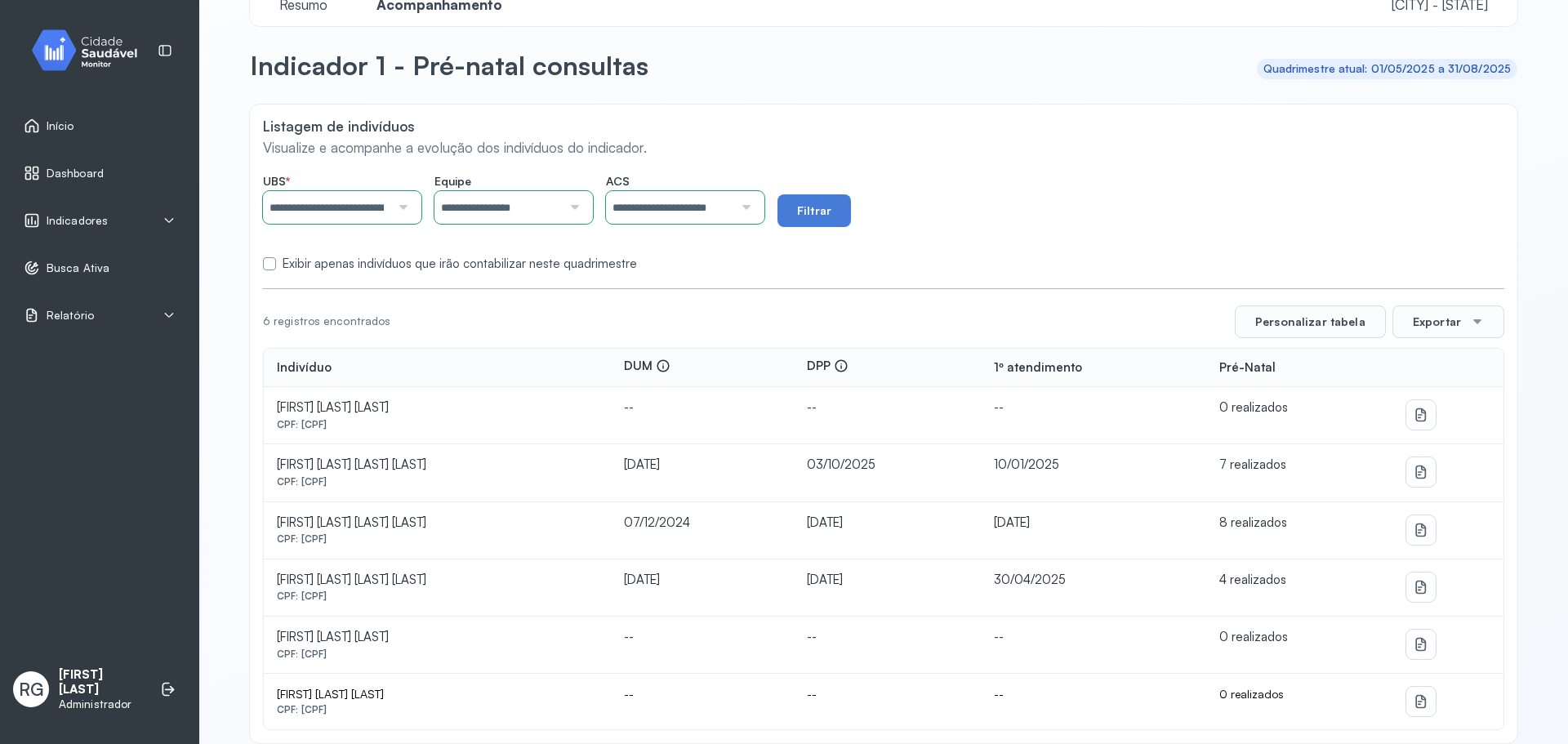 scroll, scrollTop: 56, scrollLeft: 0, axis: vertical 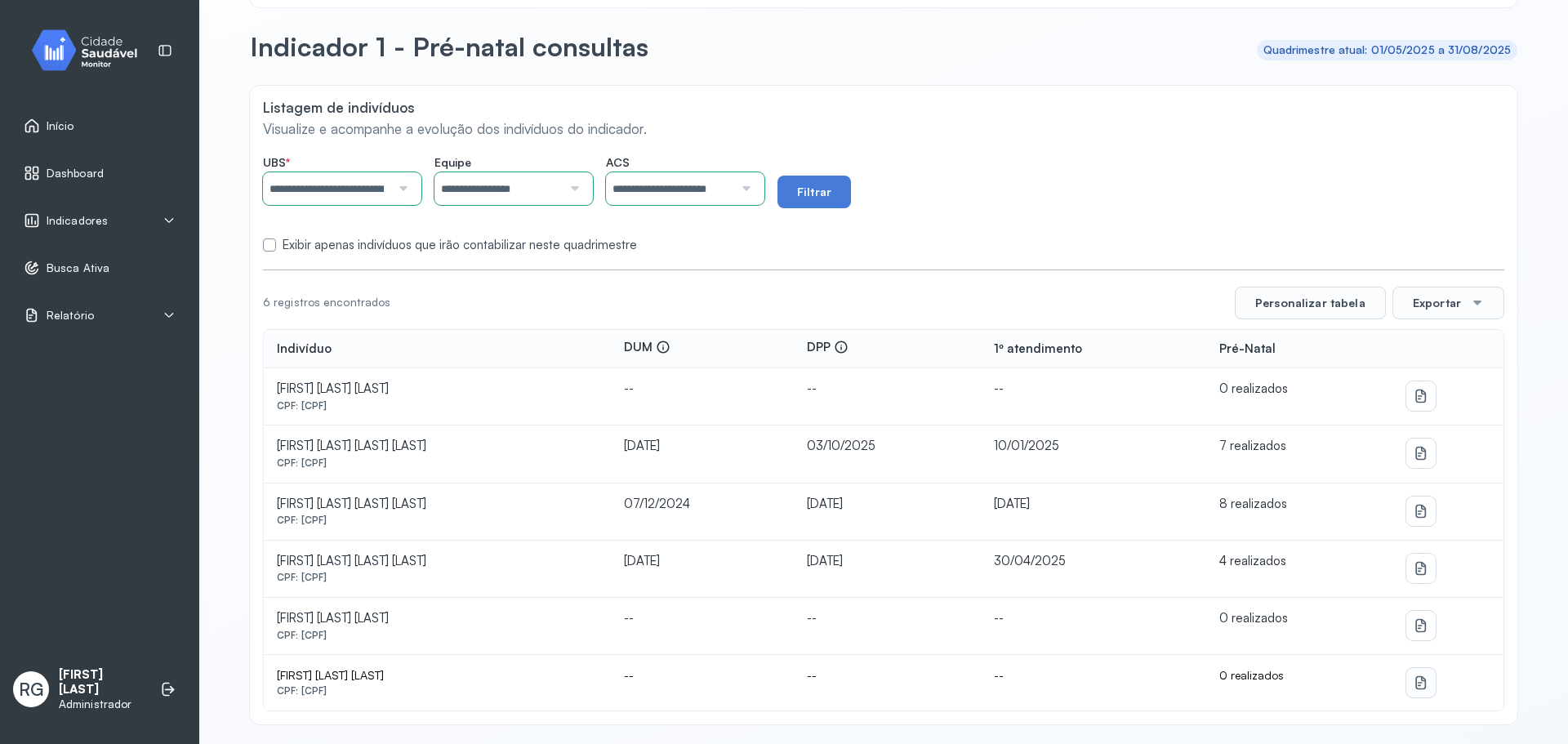 click 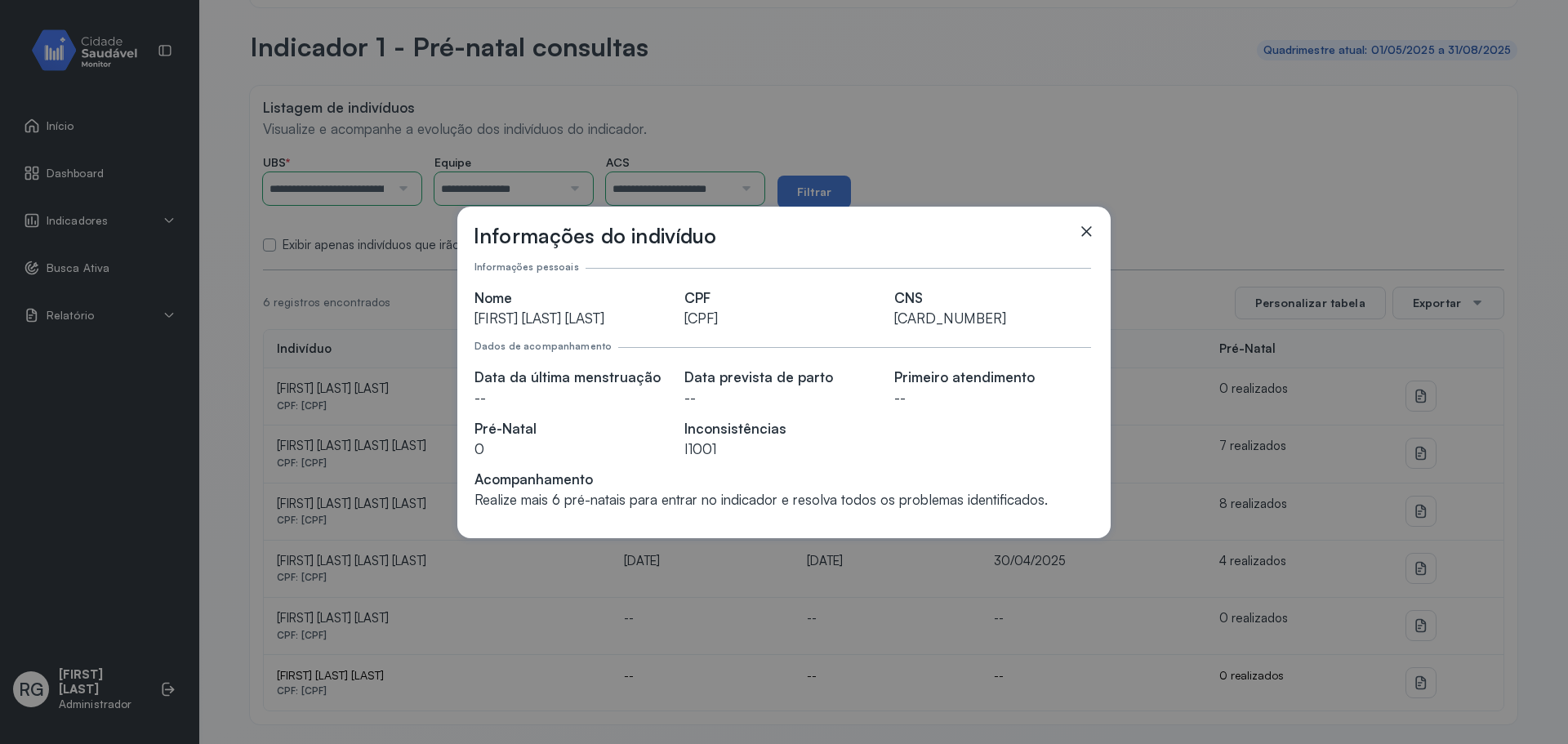 click on "[FIRST] [LAST] [LAST]" at bounding box center (572, 318) 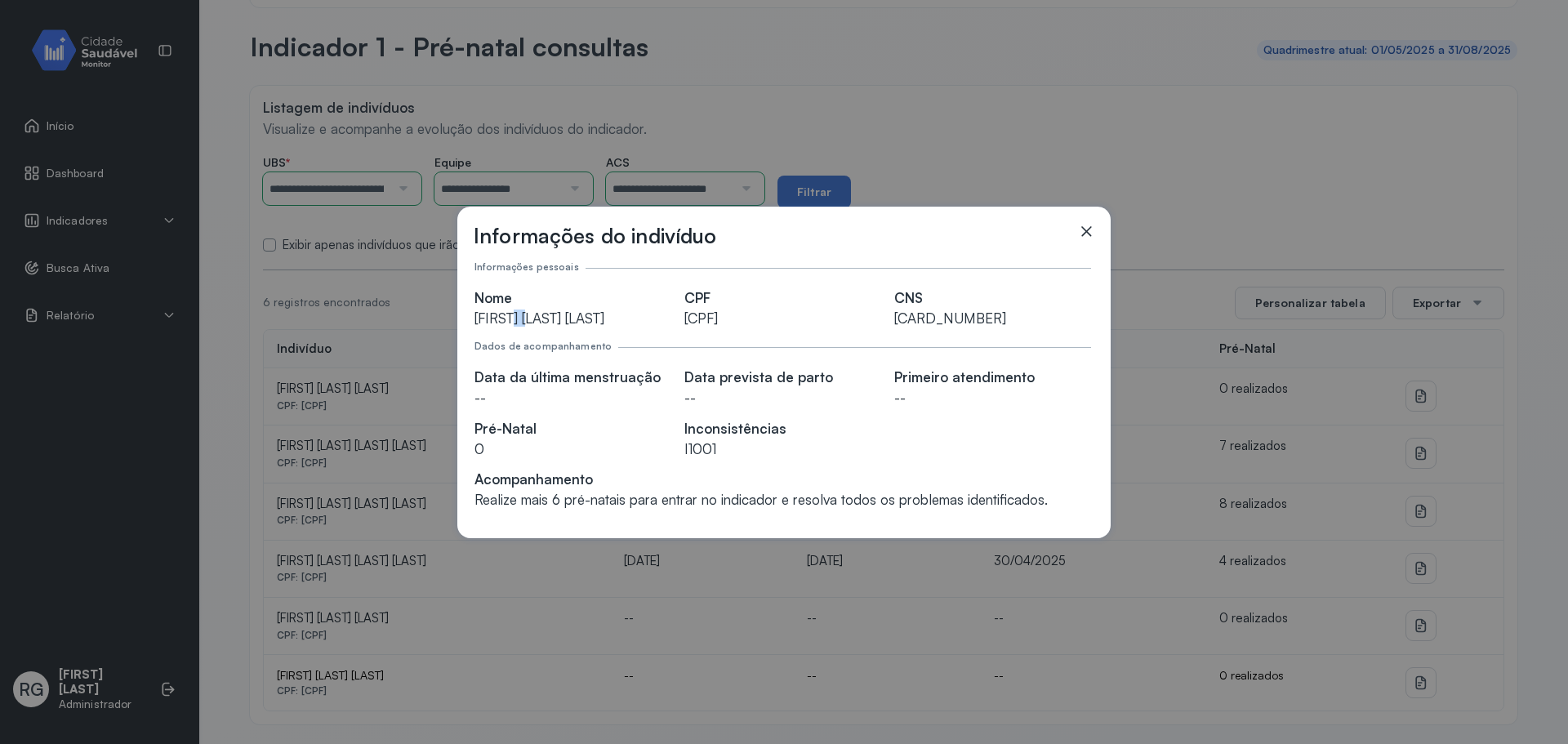 click on "[FIRST] [LAST] [LAST]" at bounding box center (572, 318) 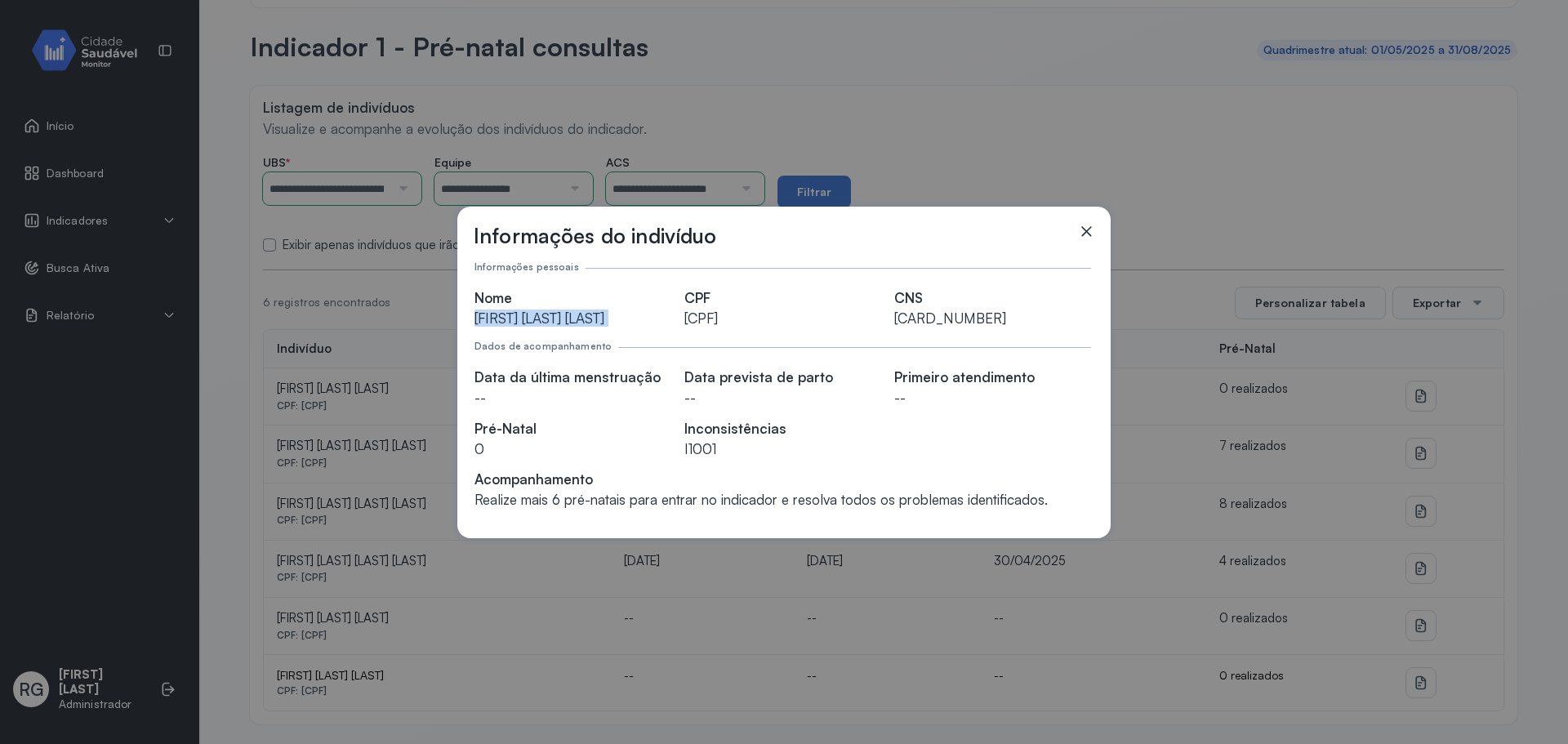 click on "[FIRST] [LAST] [LAST]" at bounding box center [572, 318] 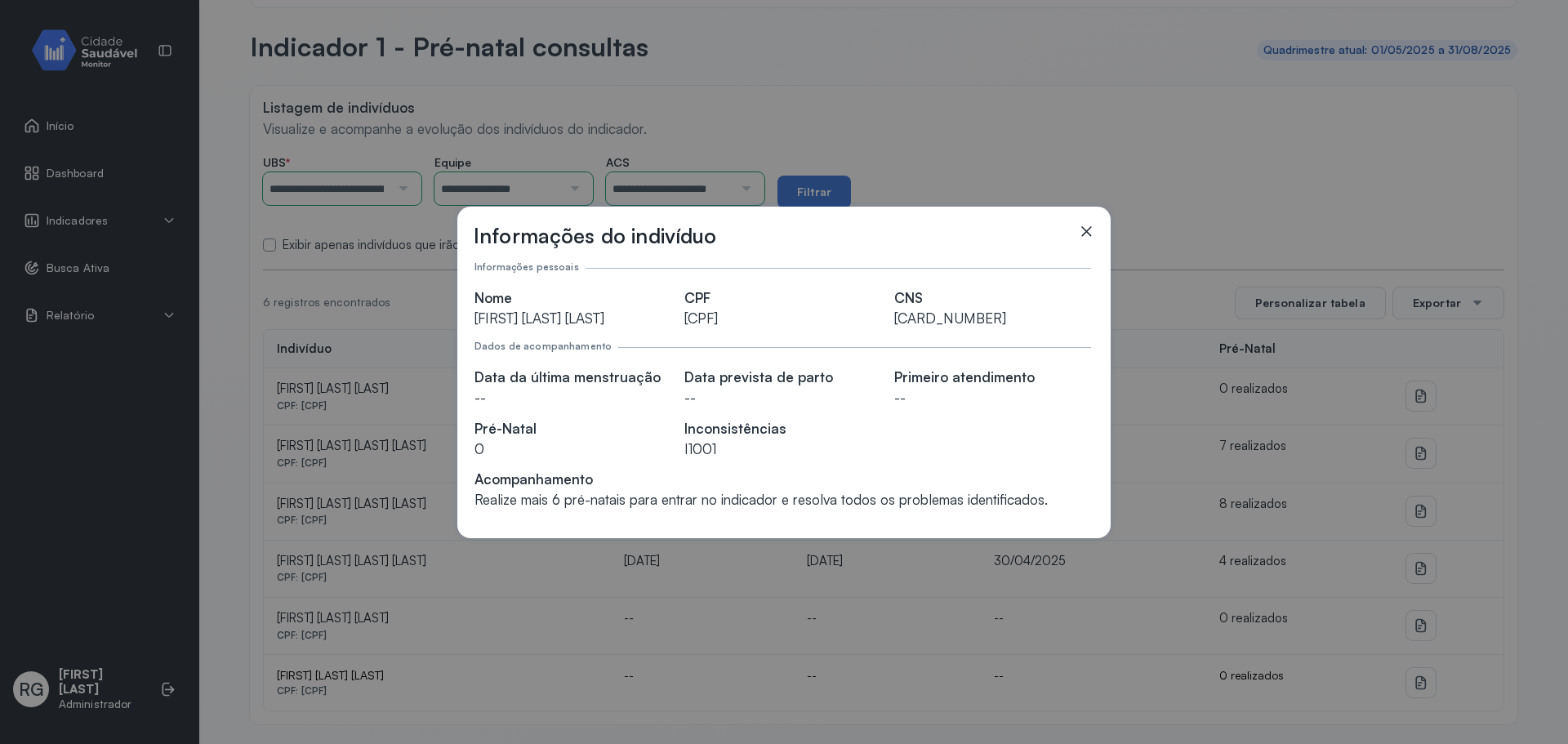 click on "Primeiro atendimento" at bounding box center [992, 376] 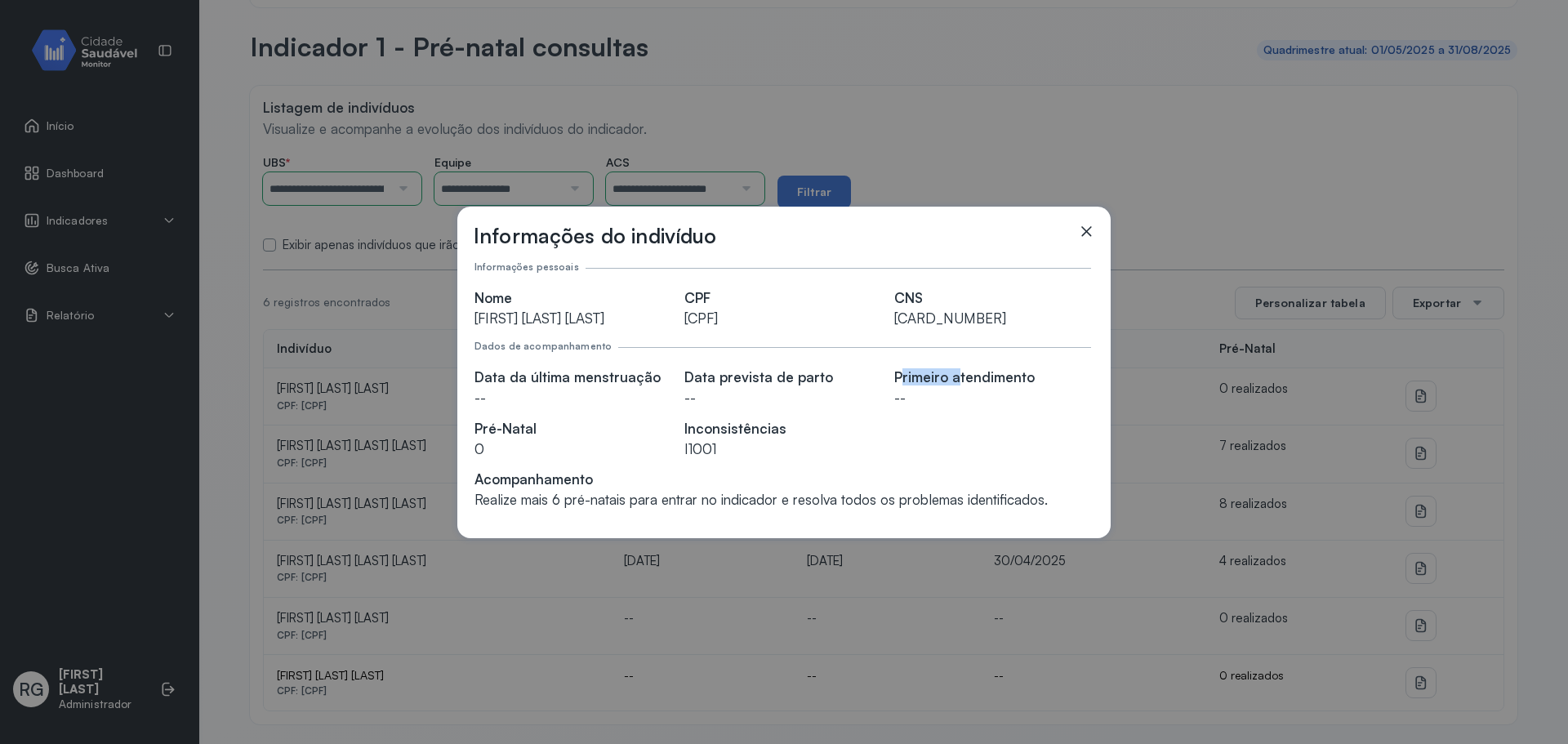 click on "Primeiro atendimento" at bounding box center (992, 376) 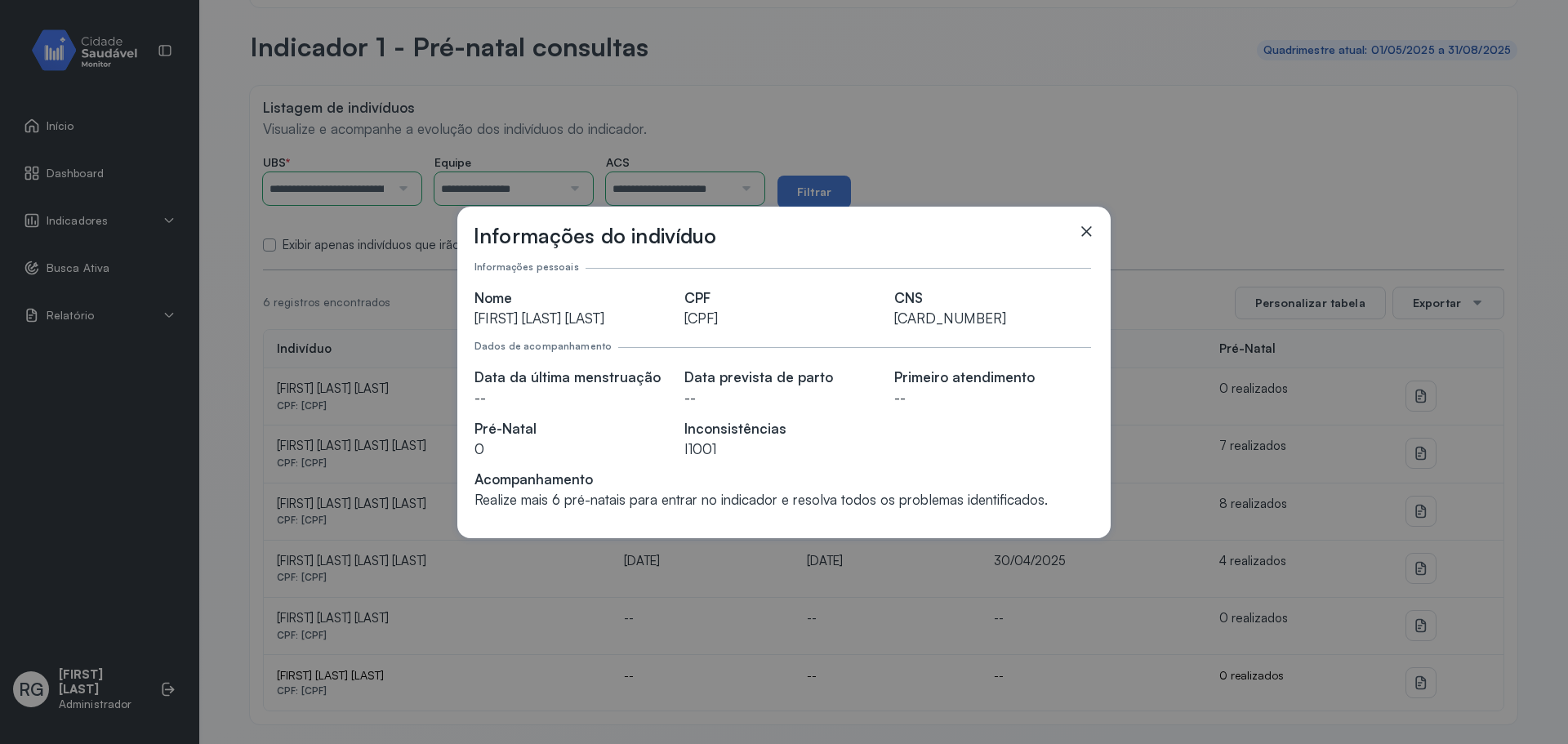 click on "Informações do indivíduo Informações pessoais  Nome  [FIRST] [LAST] [LAST]  CPF  [CPF]  CNS  [CNS] Dados de acompanhamento  Data da última menstruação  --  Data prevista de parto  --  Primeiro atendimento  --  Pré-Natal  0  Inconsistências  I1001  Acompanhamento  Realize mais 6 pré-natais para entrar no indicador e resolva todos os problemas identificados." at bounding box center (784, 372) 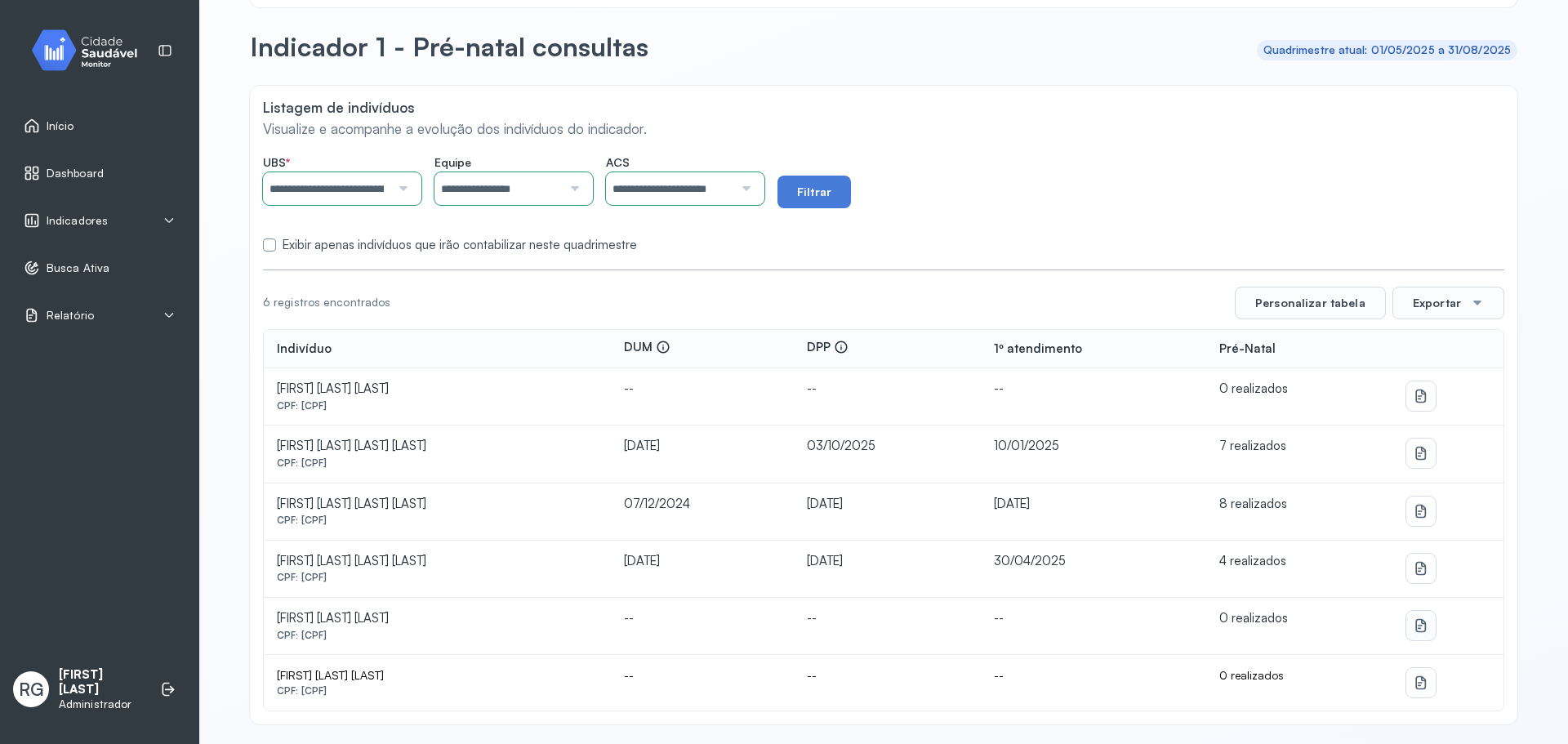 click 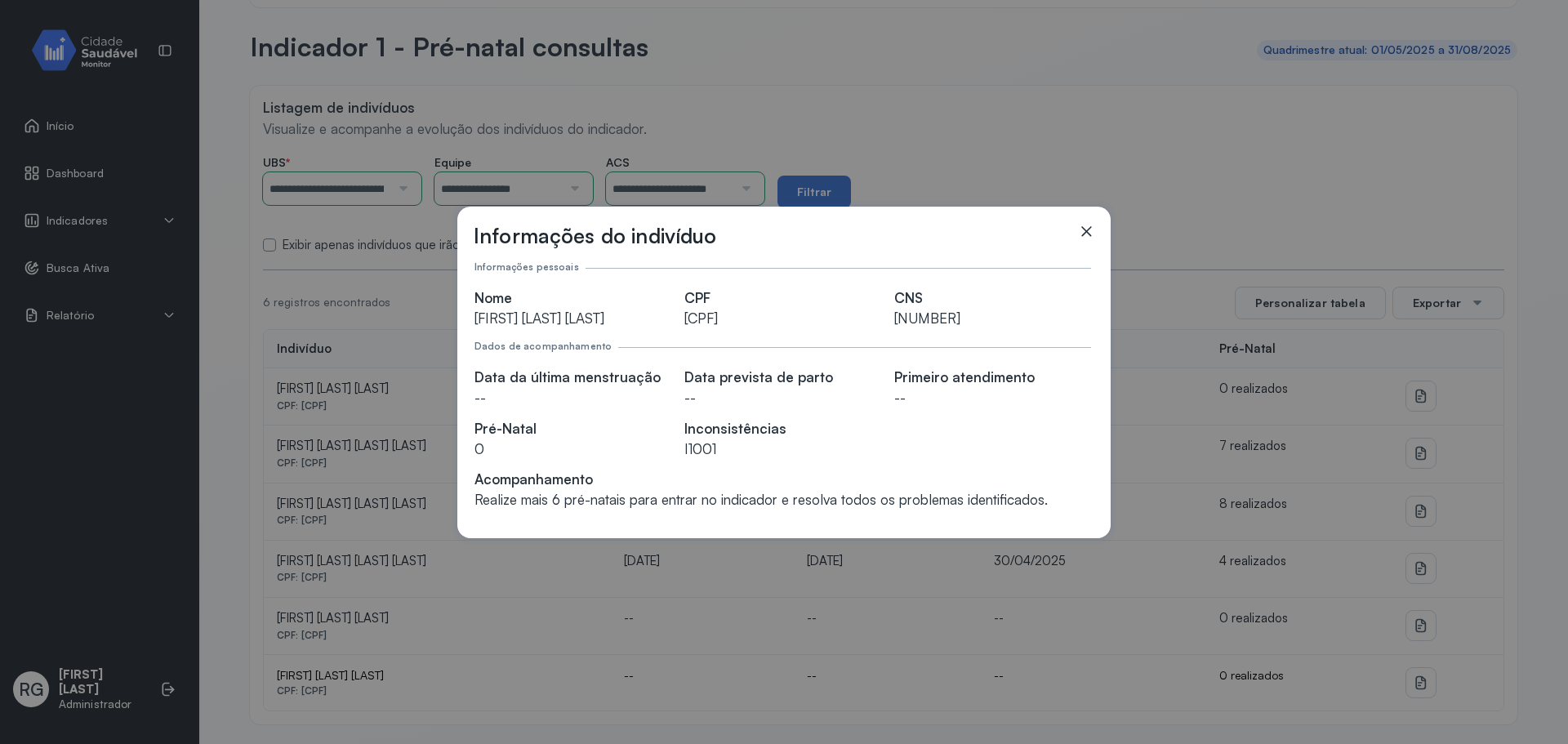 click at bounding box center [1086, 238] 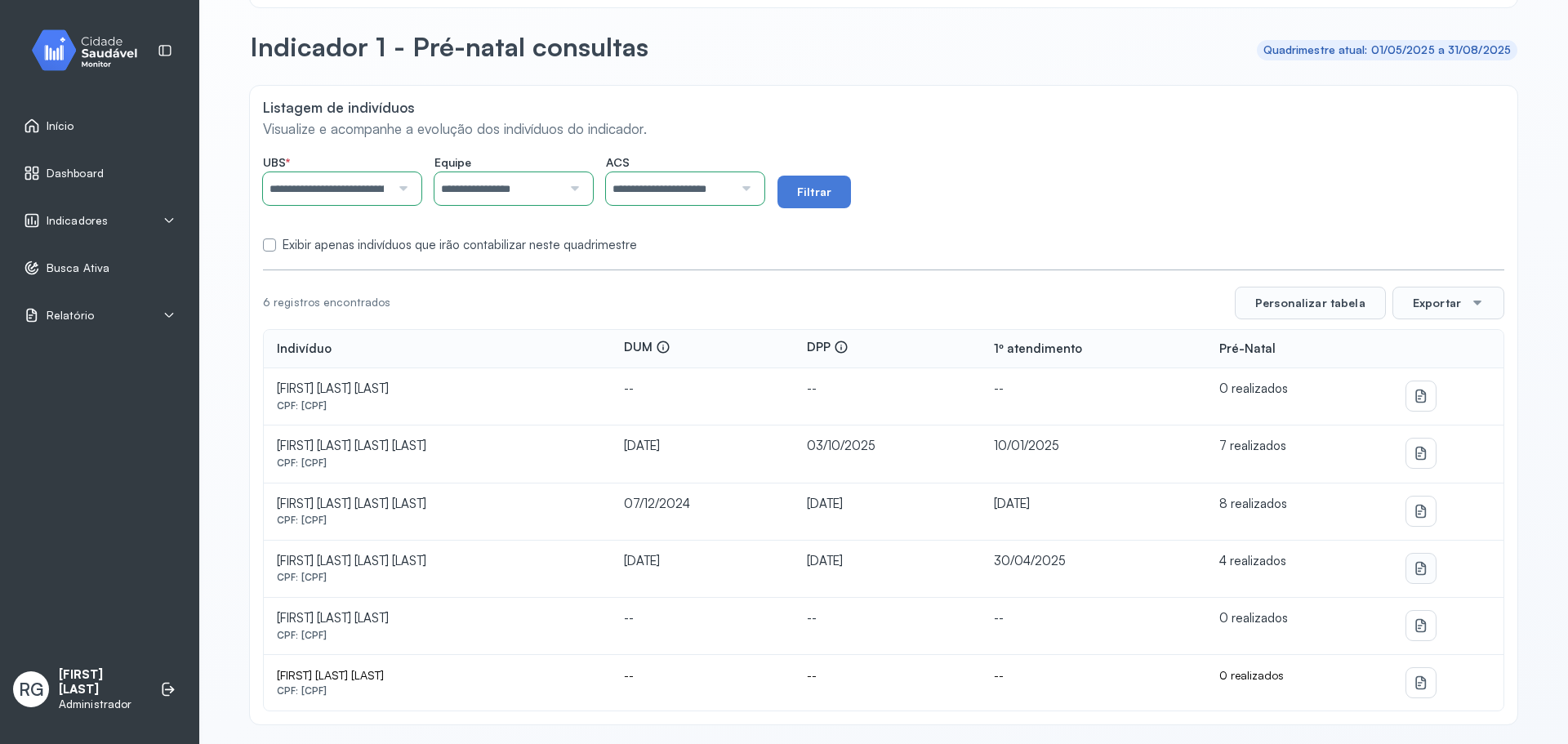 click 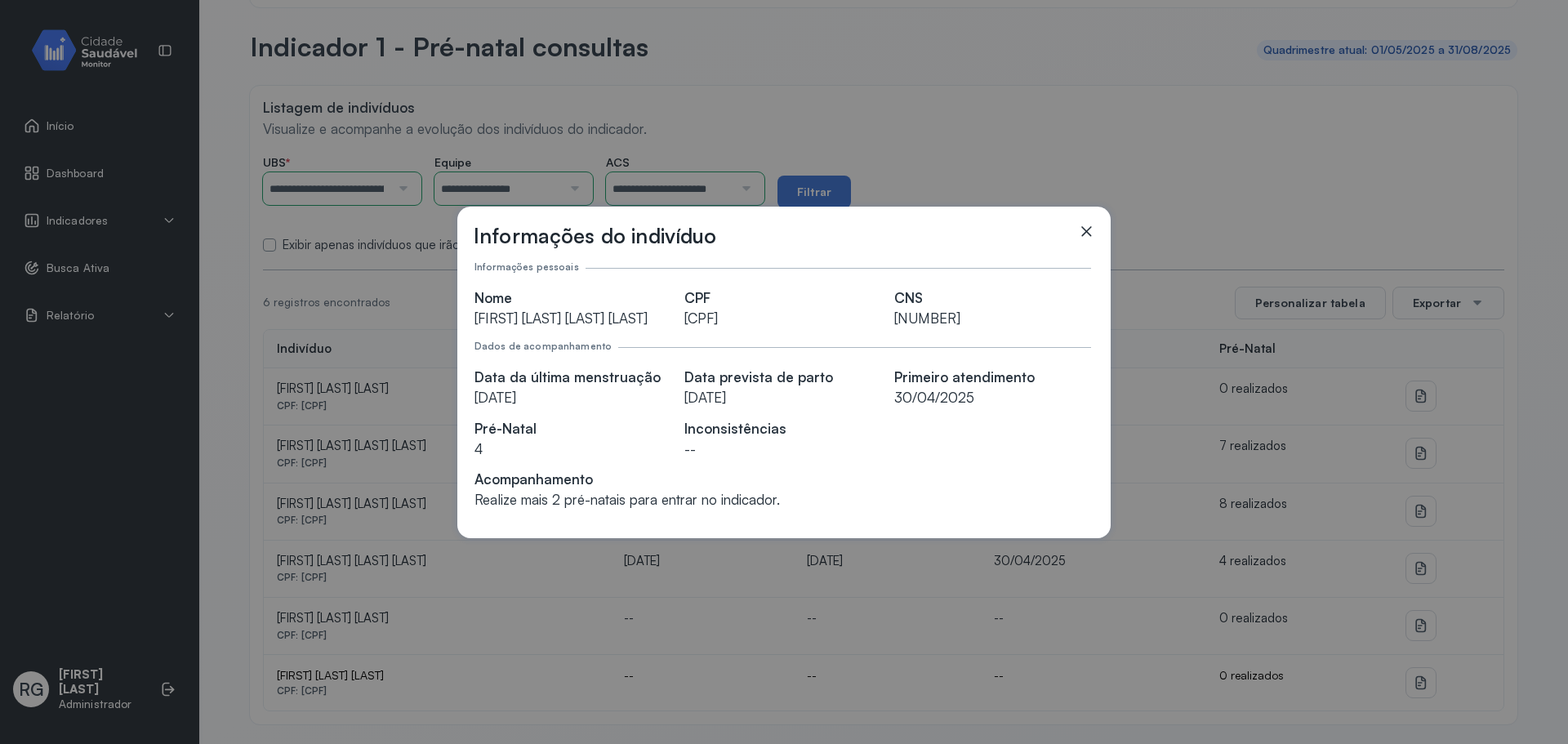 click 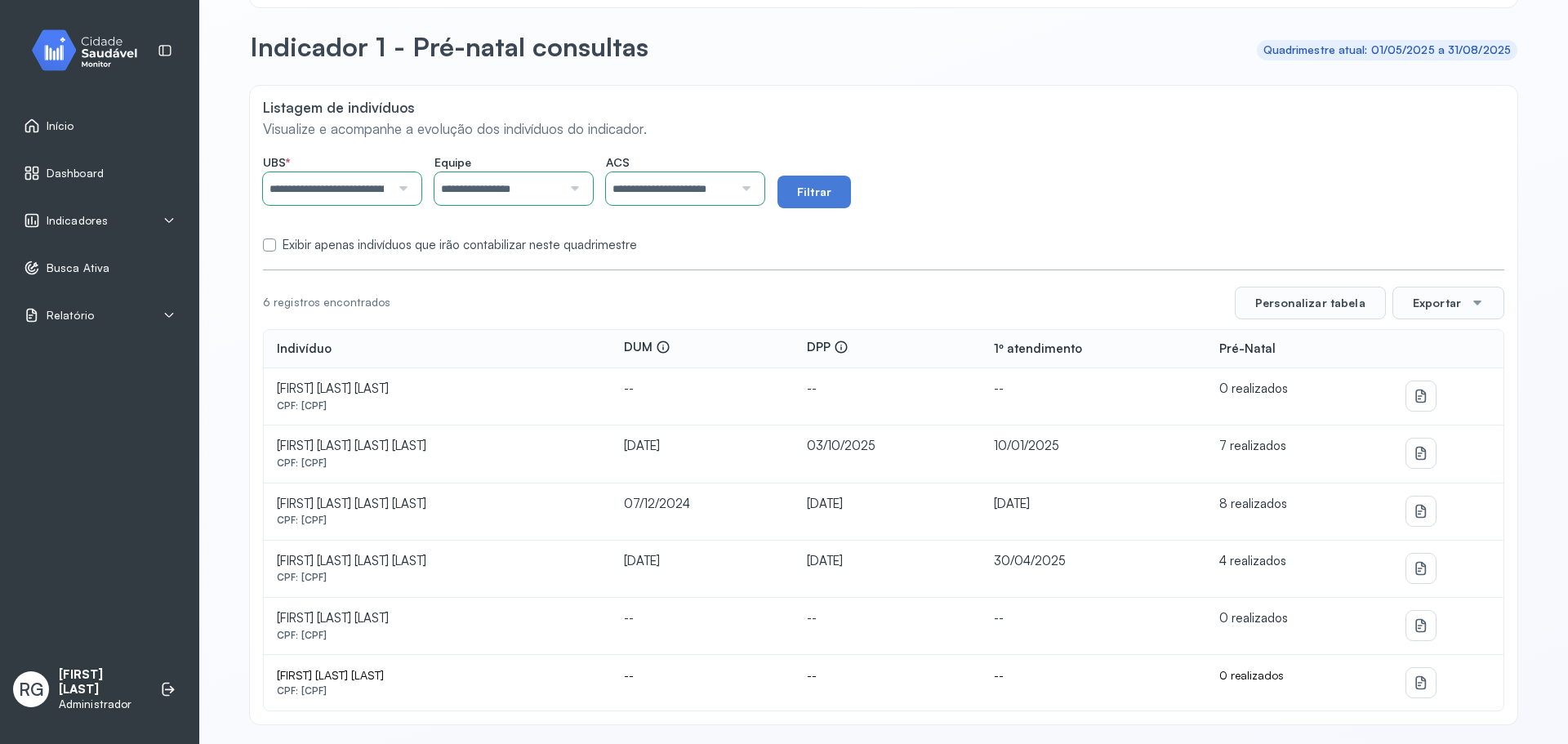 click on "**********" at bounding box center [670, 189] 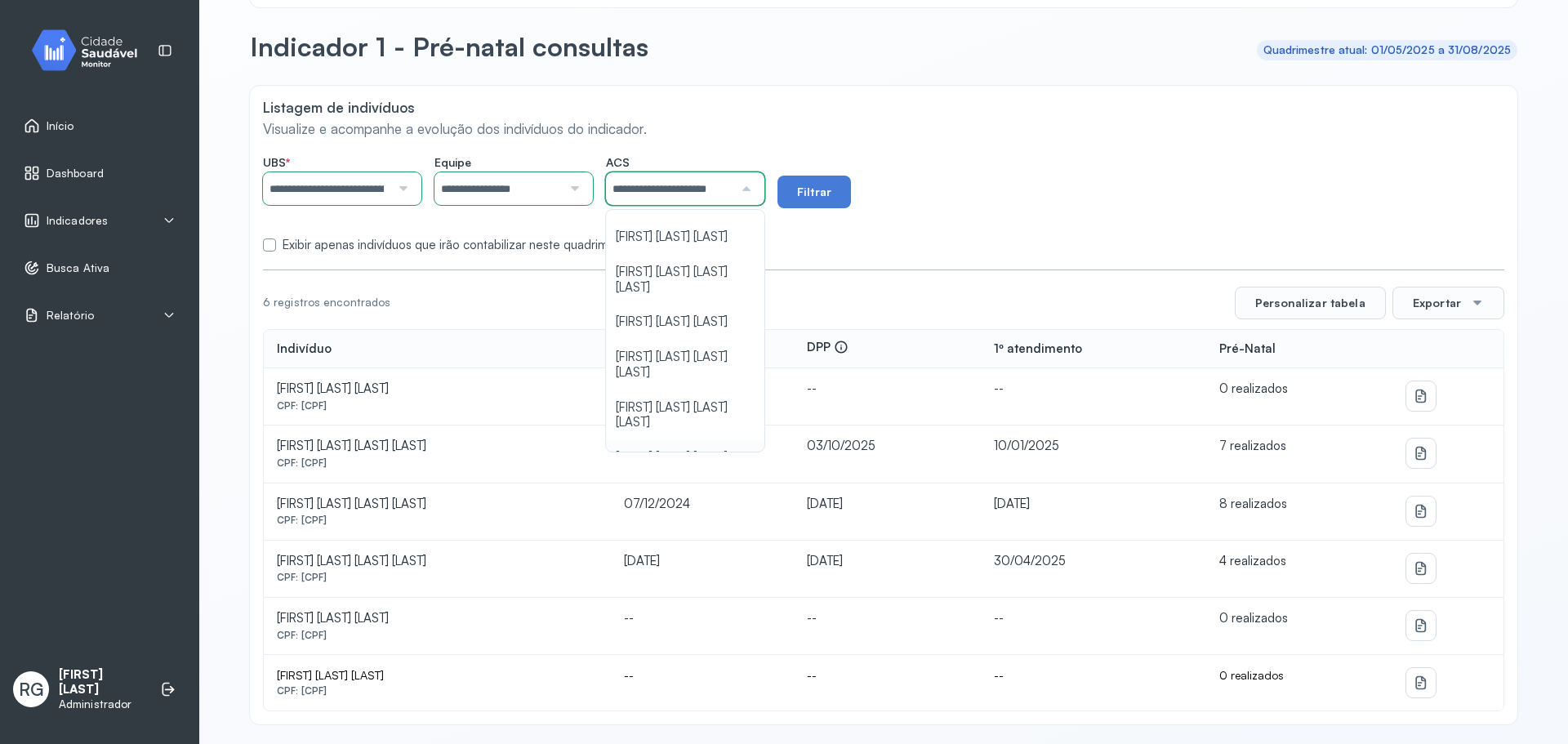 scroll, scrollTop: 0, scrollLeft: 0, axis: both 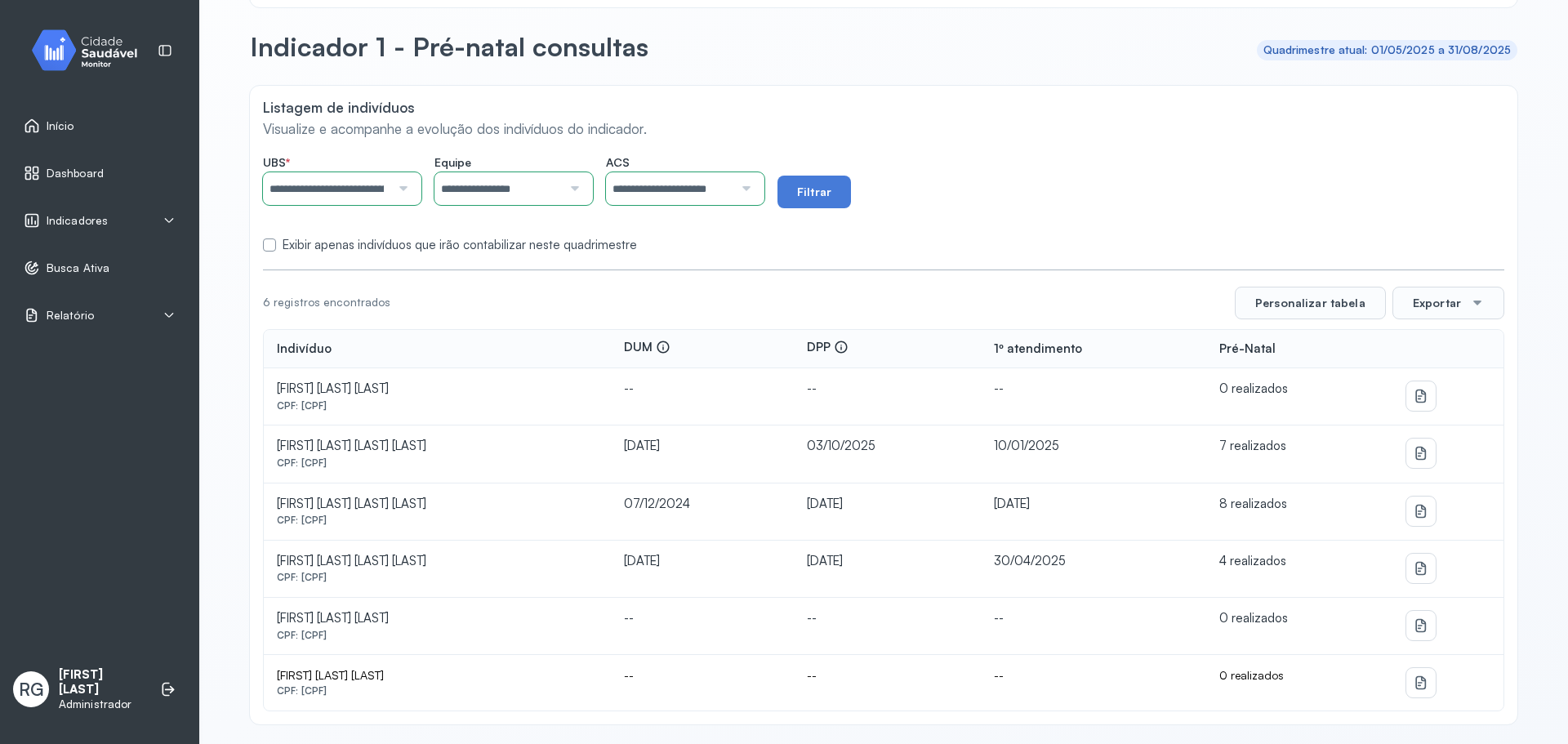 click on "**********" at bounding box center [670, 189] 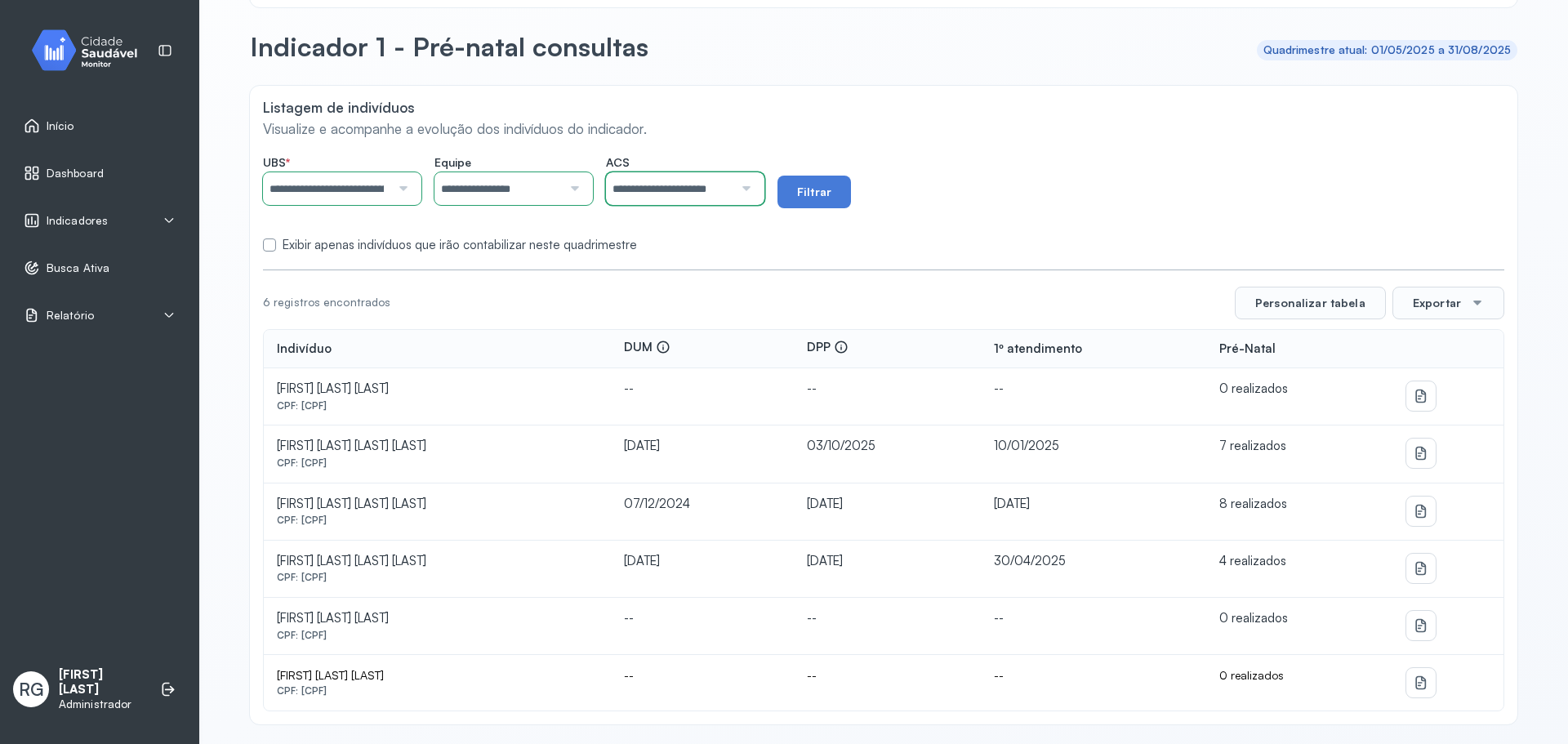 click on "**********" at bounding box center (670, 189) 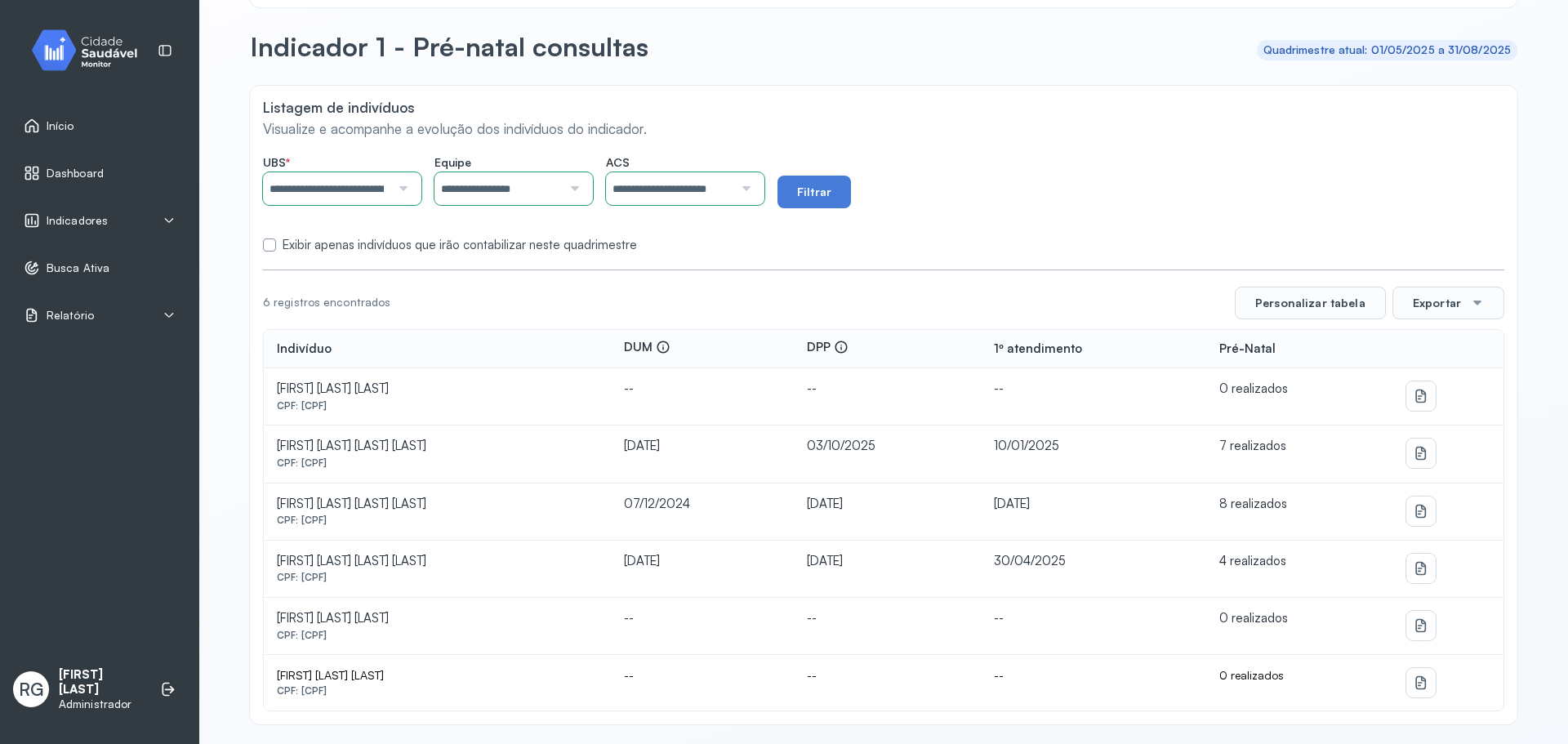 click on "**********" at bounding box center [670, 189] 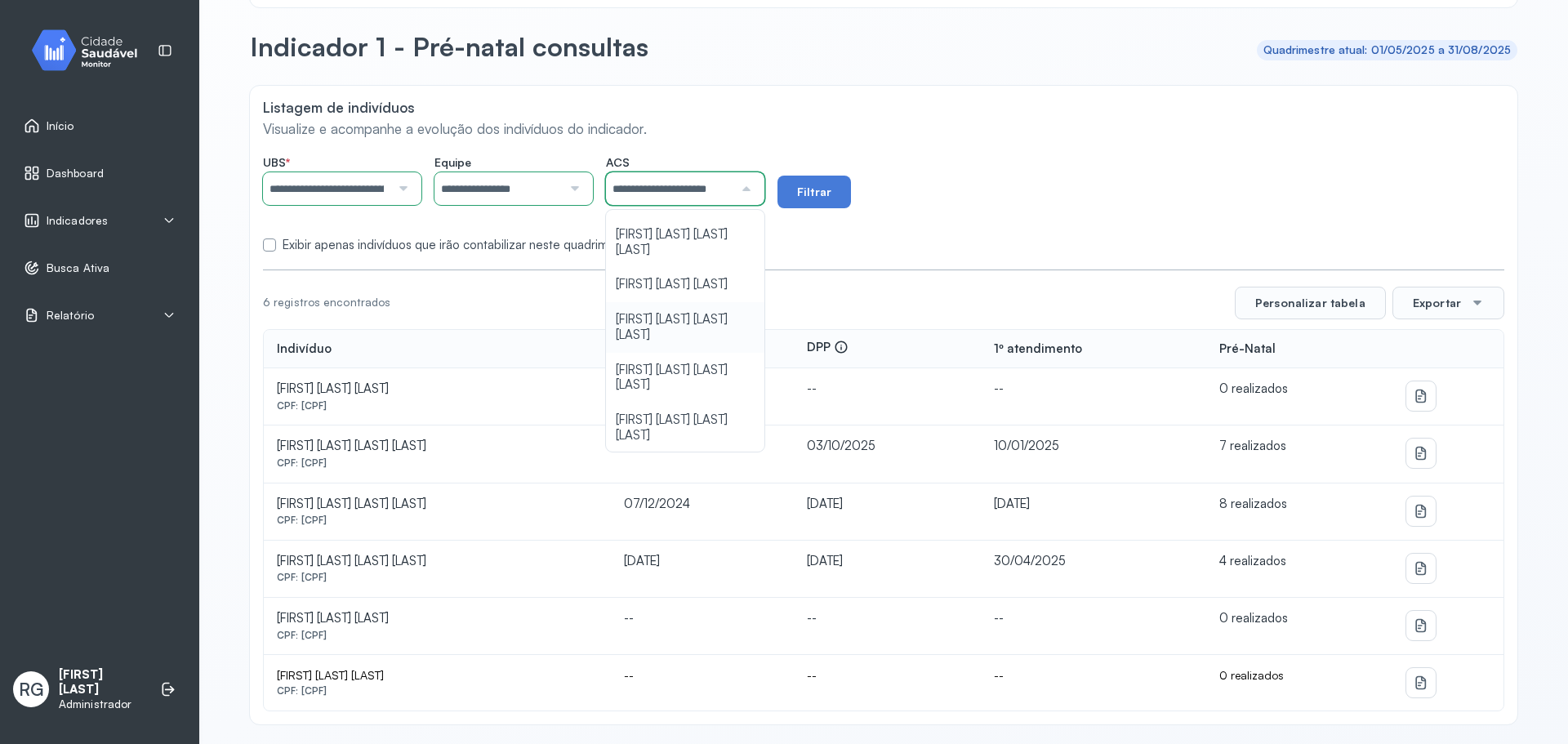 scroll, scrollTop: 211, scrollLeft: 0, axis: vertical 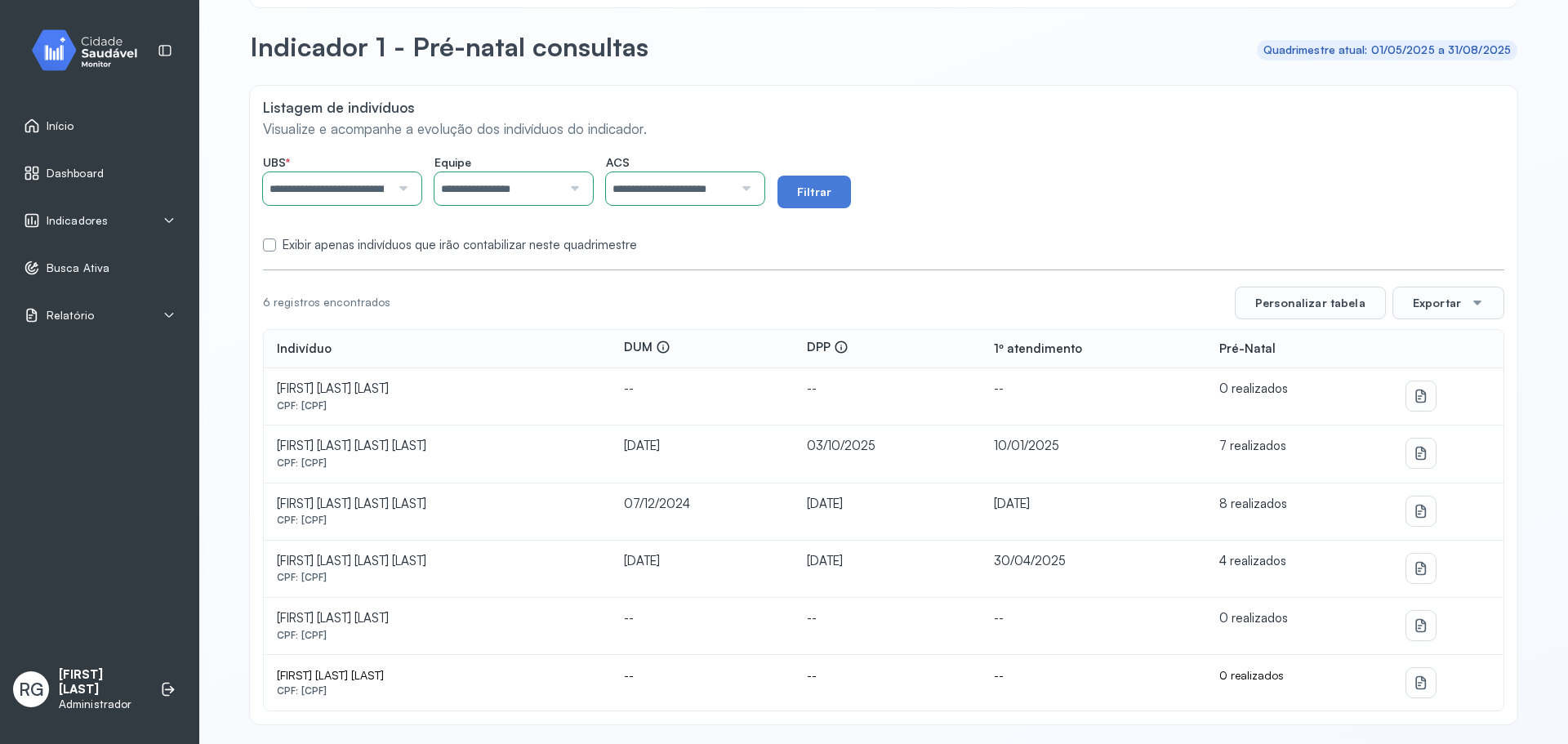 click on "**********" at bounding box center (670, 189) 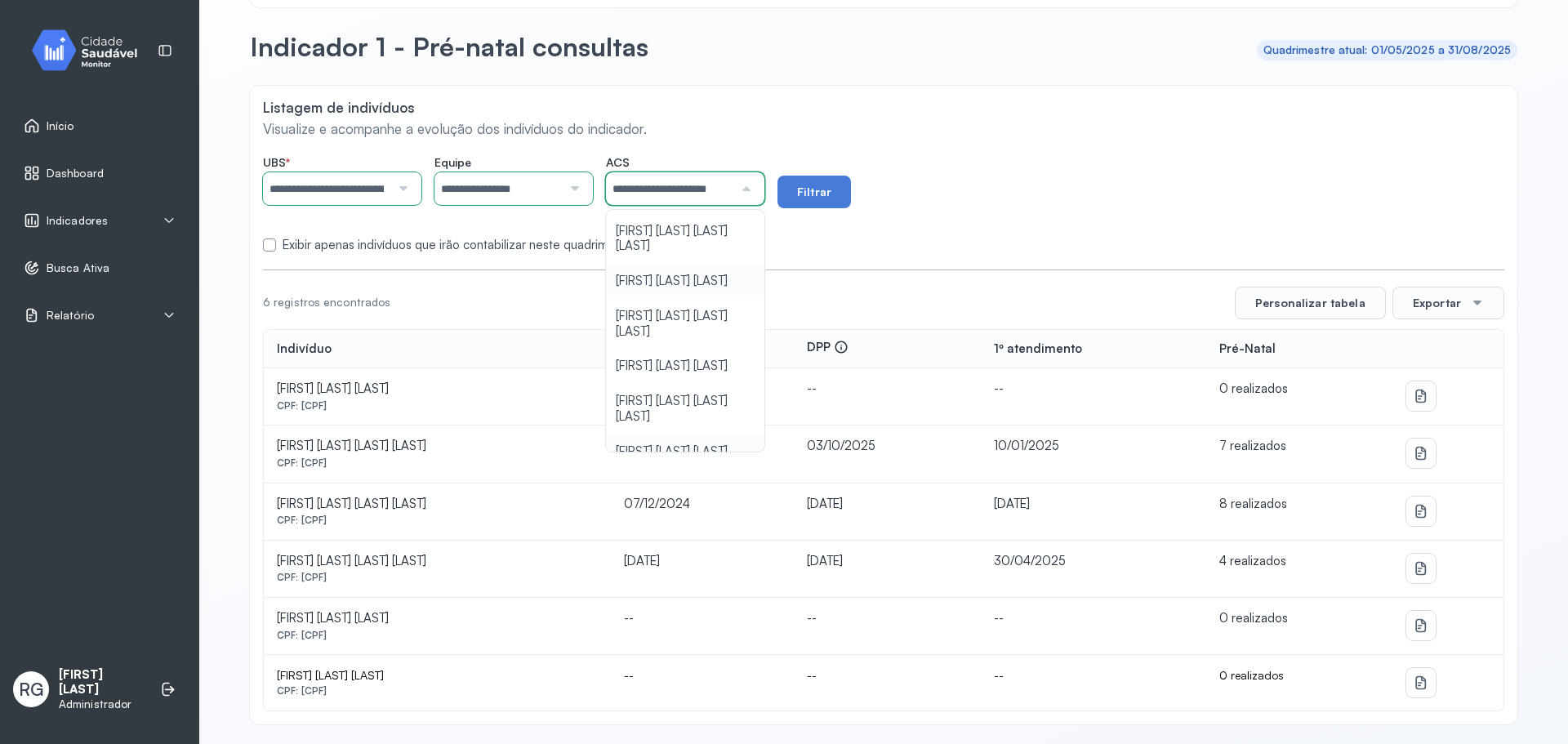 scroll, scrollTop: 0, scrollLeft: 0, axis: both 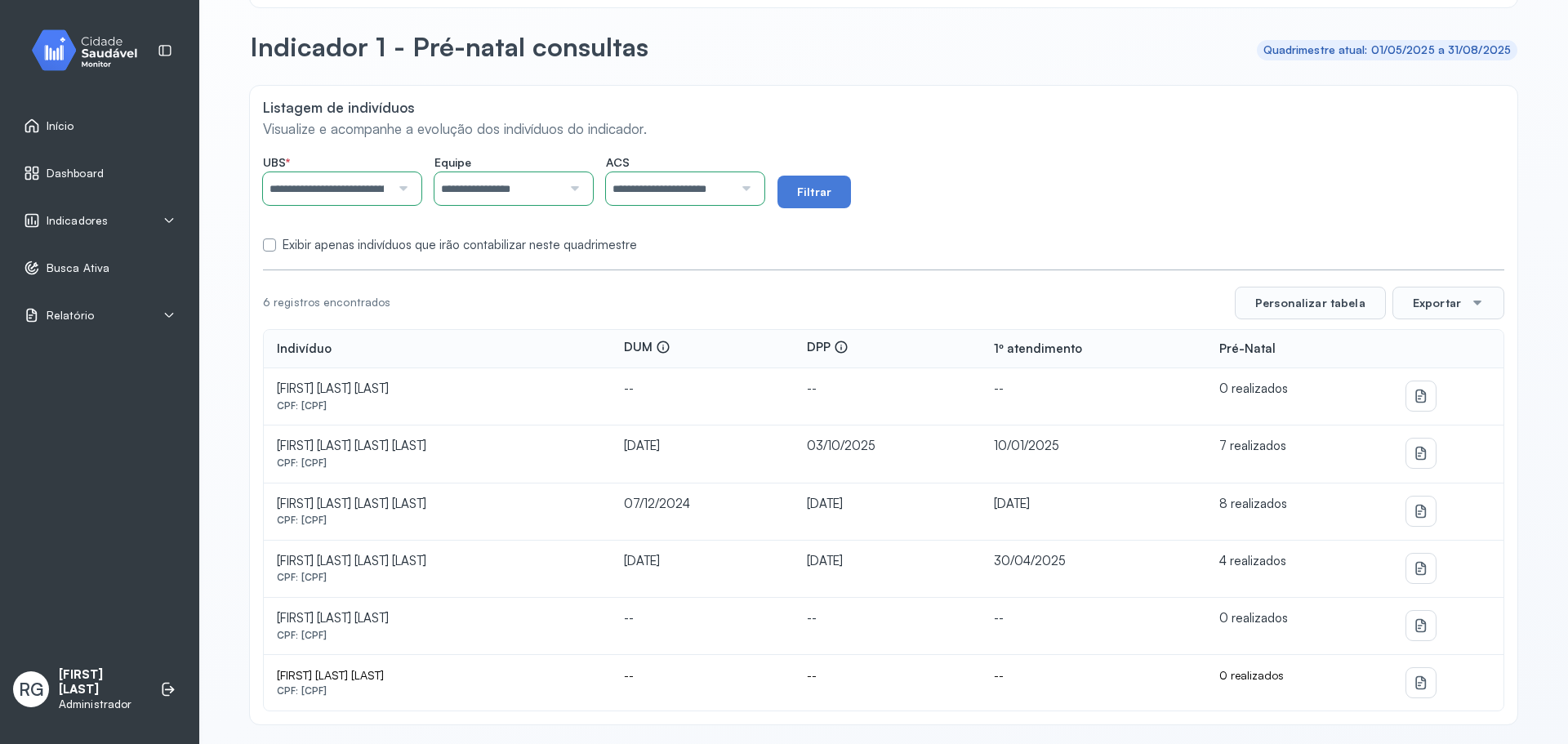 click on "Exibir apenas indivíduos que irão contabilizar neste quadrimestre" at bounding box center [884, 245] 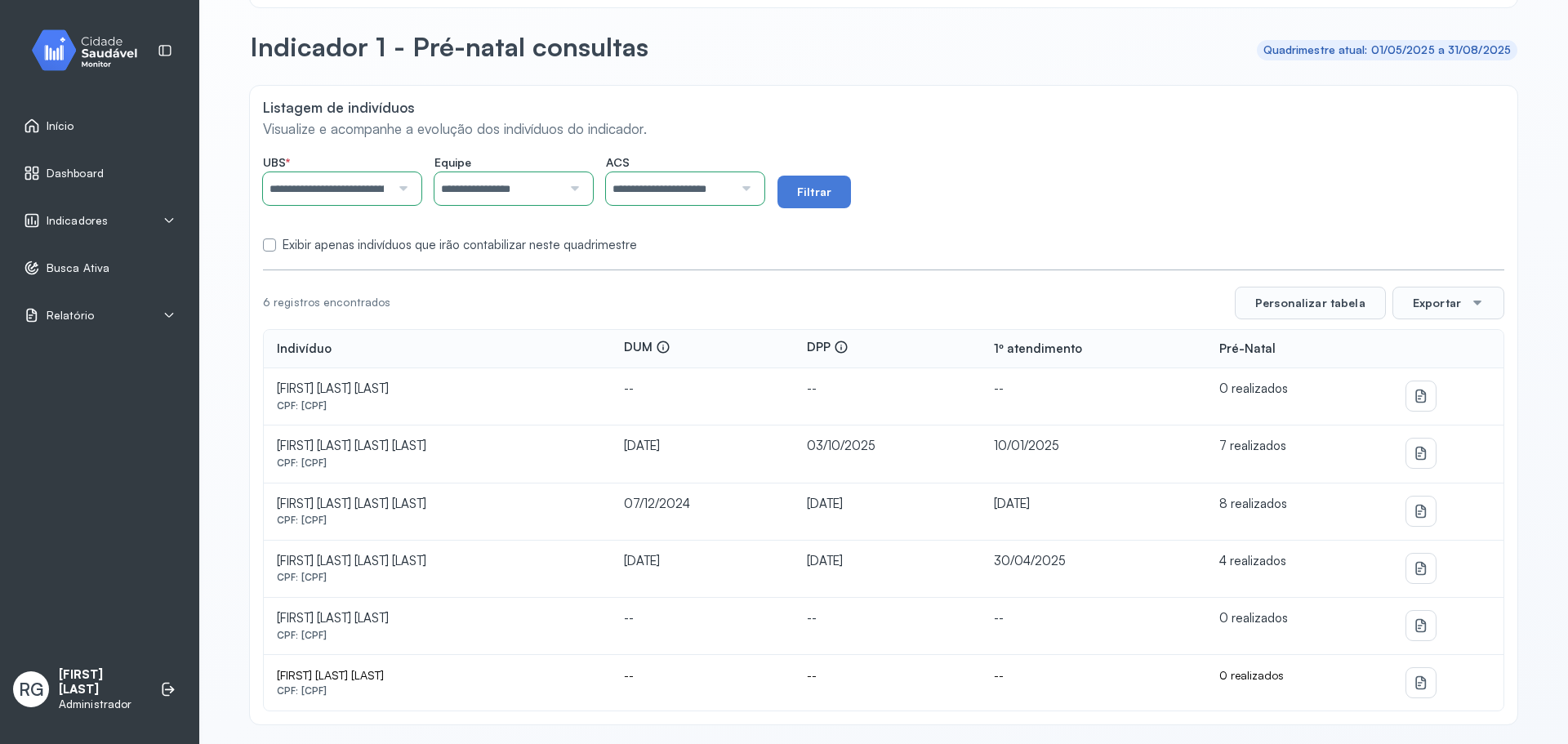 click on "**********" 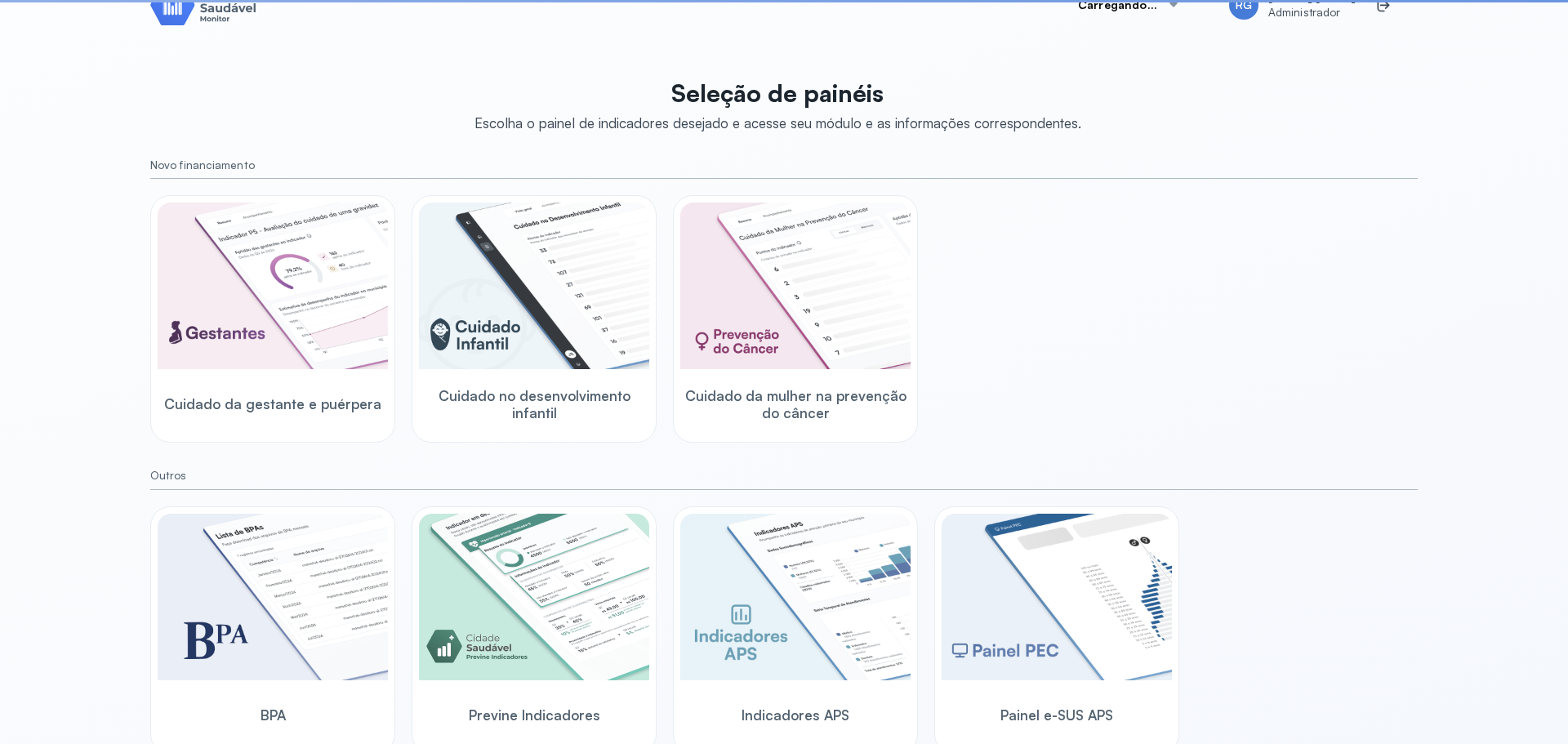 scroll, scrollTop: 56, scrollLeft: 0, axis: vertical 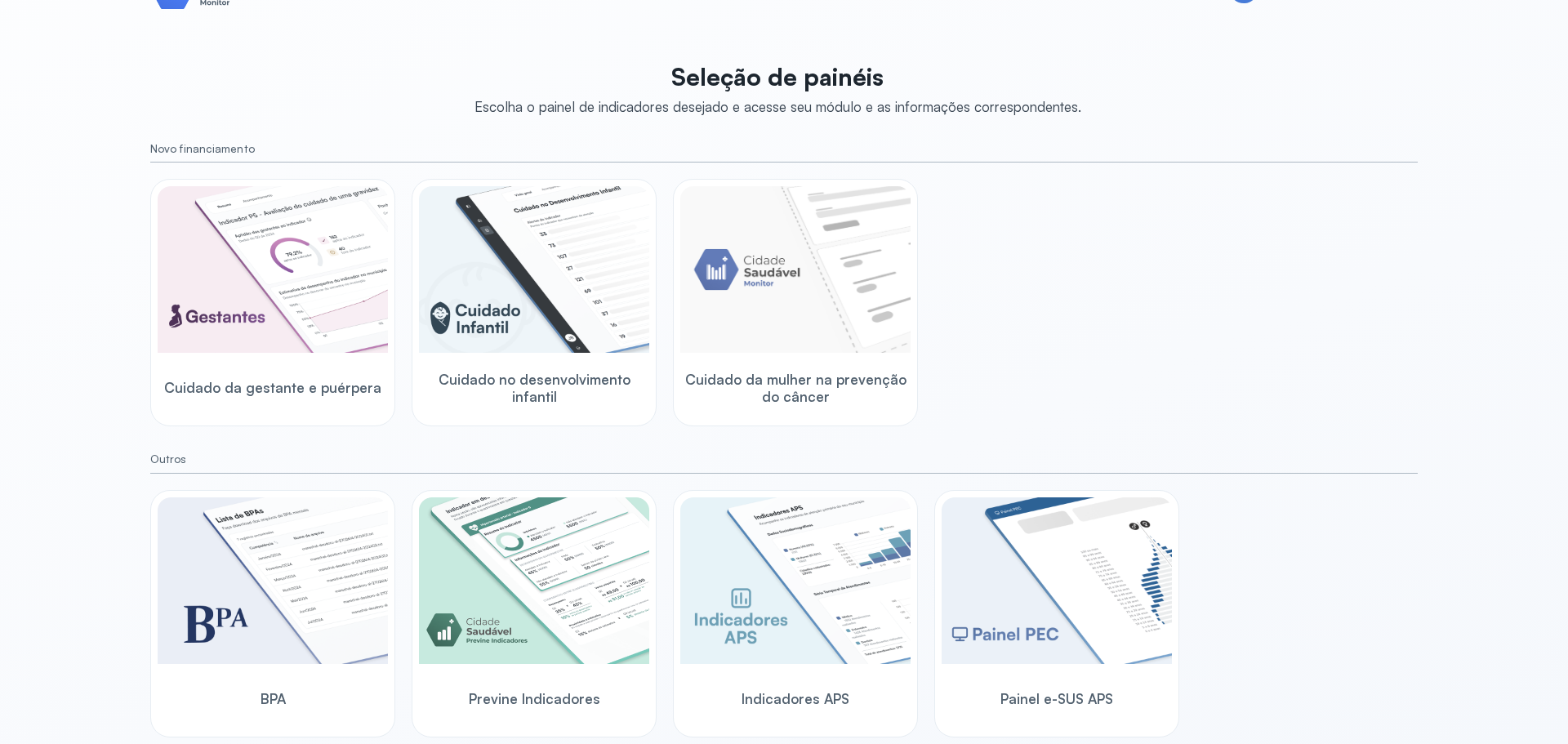 click on "Cuidado da gestante e puérpera Cuidado no desenvolvimento infantil Cuidado da mulher na prevenção do câncer" at bounding box center (784, 302) 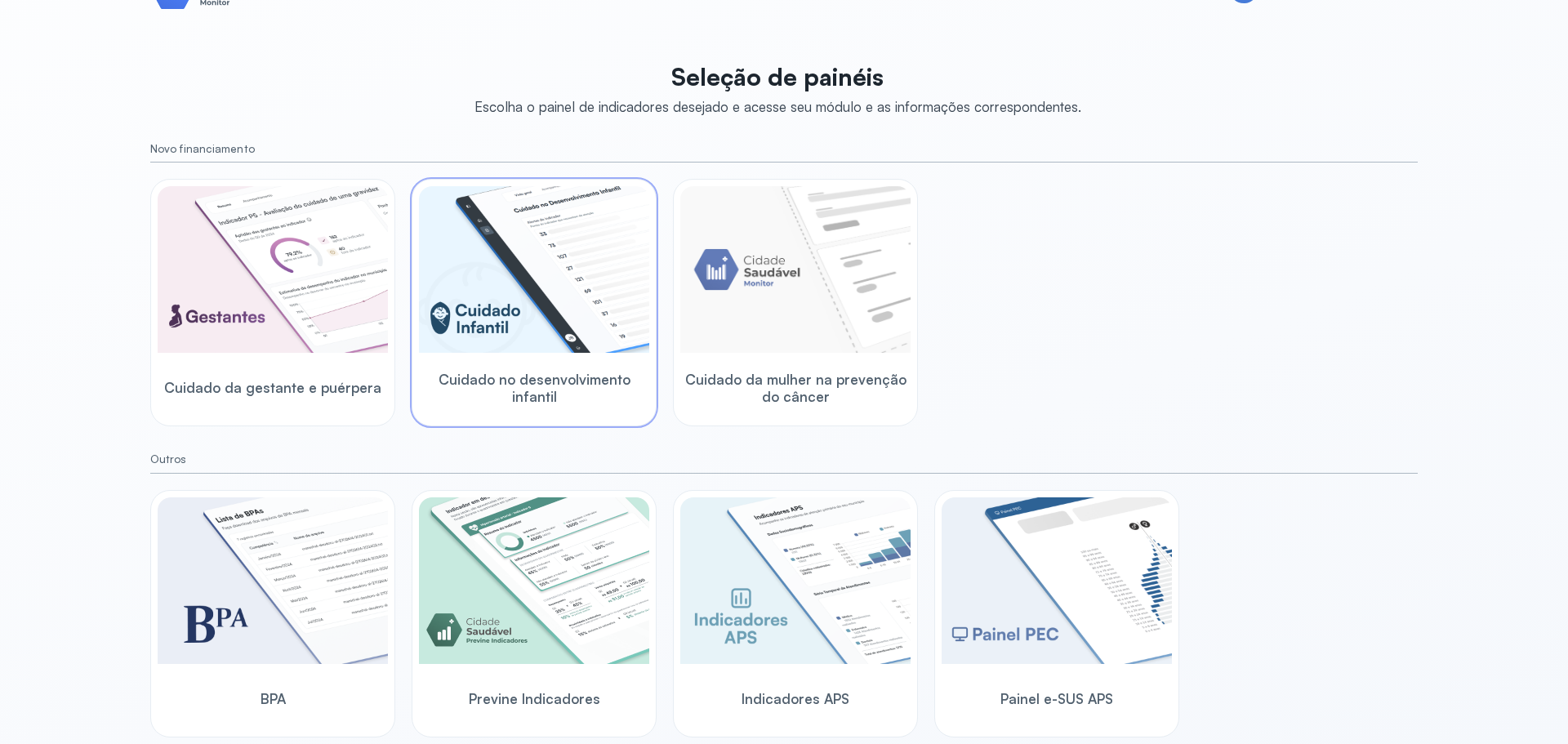 click at bounding box center [534, 270] 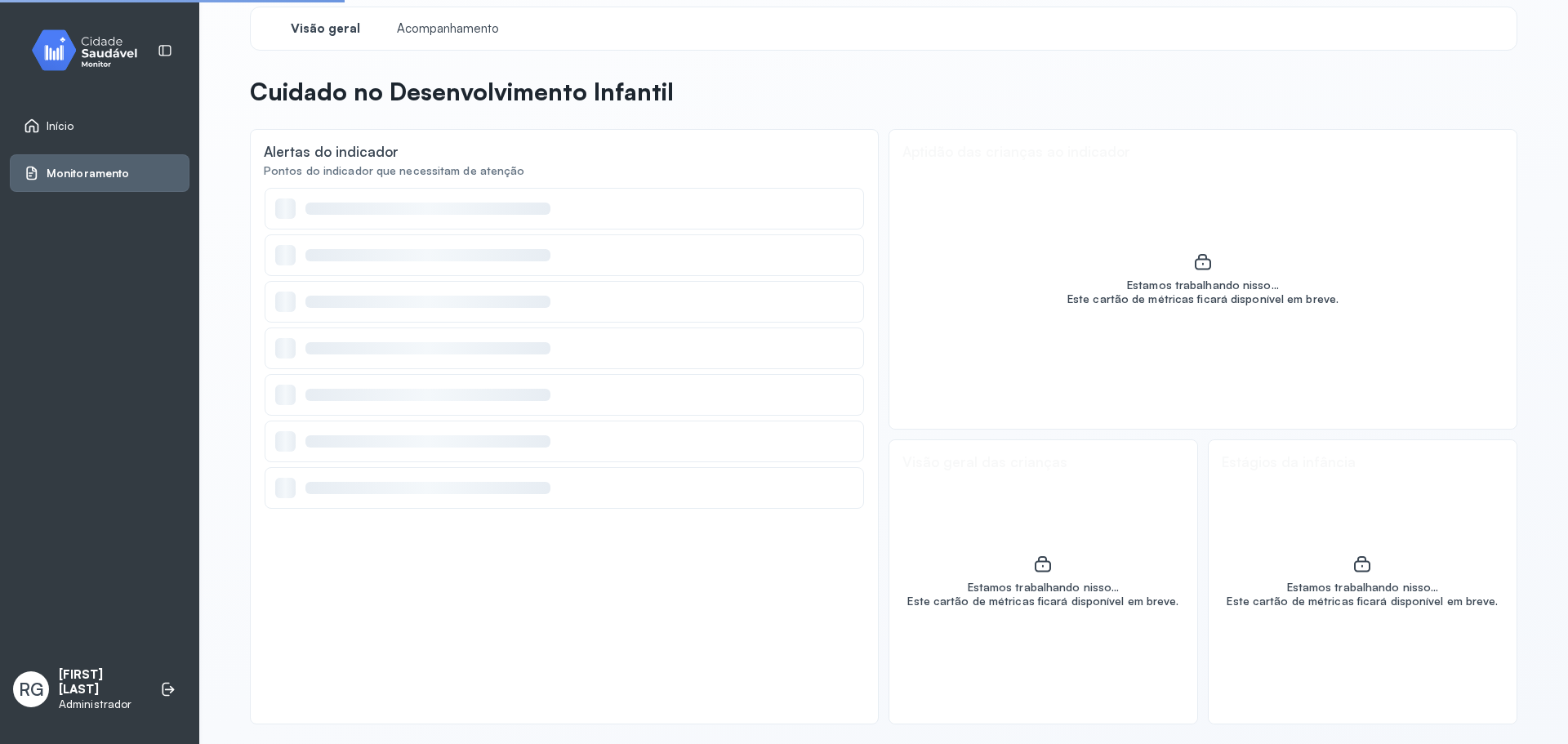 scroll, scrollTop: 13, scrollLeft: 0, axis: vertical 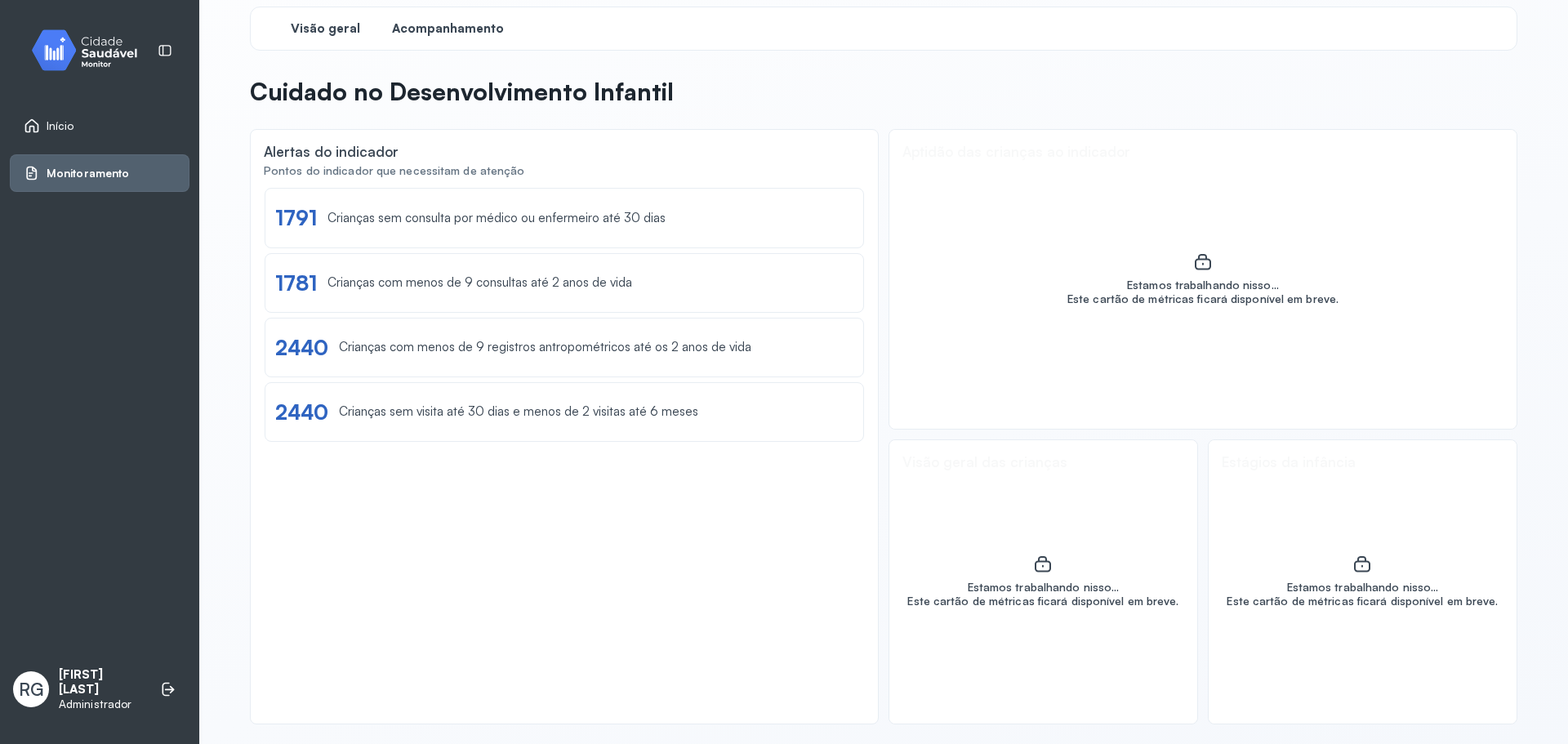 click on "Acompanhamento" at bounding box center [448, 29] 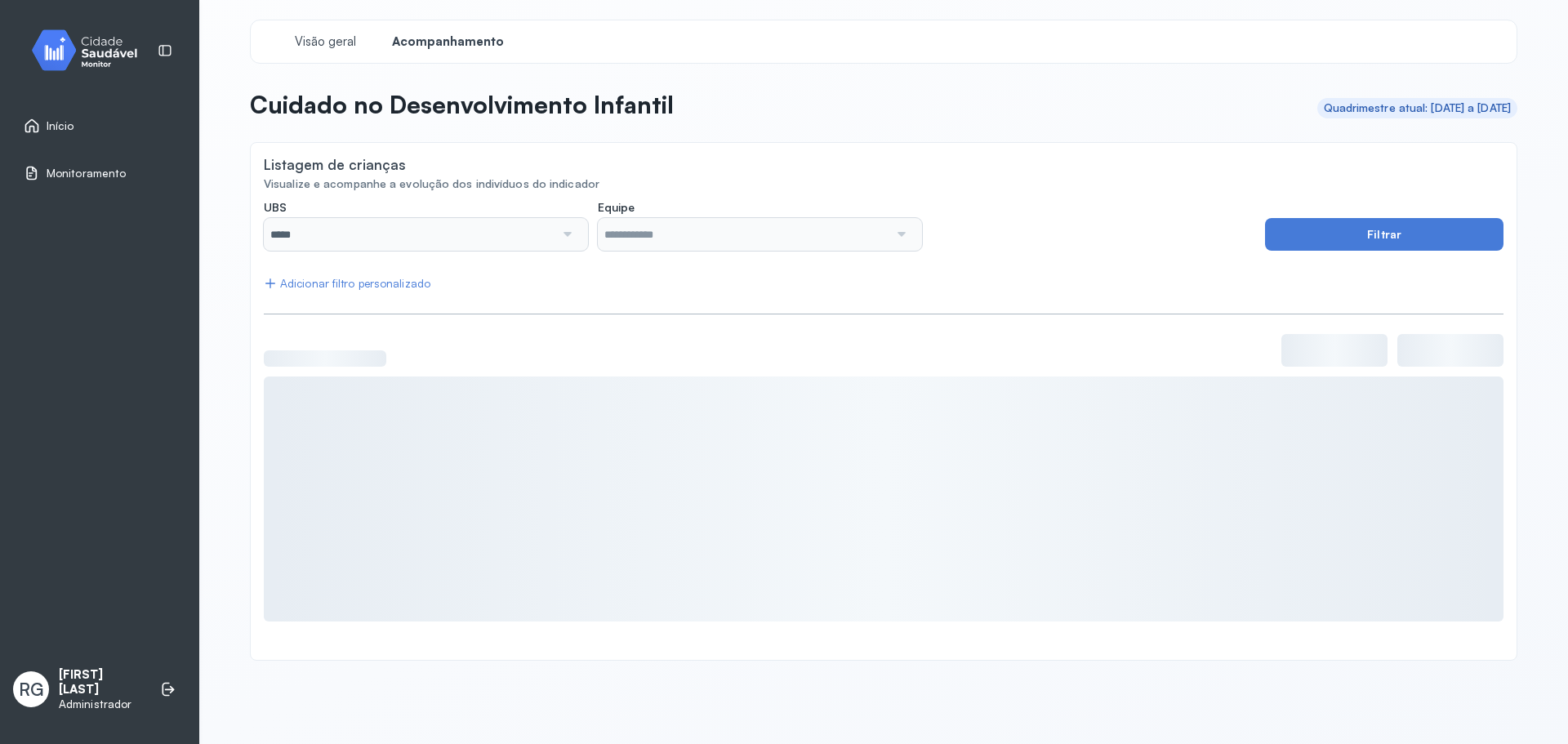 scroll, scrollTop: 0, scrollLeft: 0, axis: both 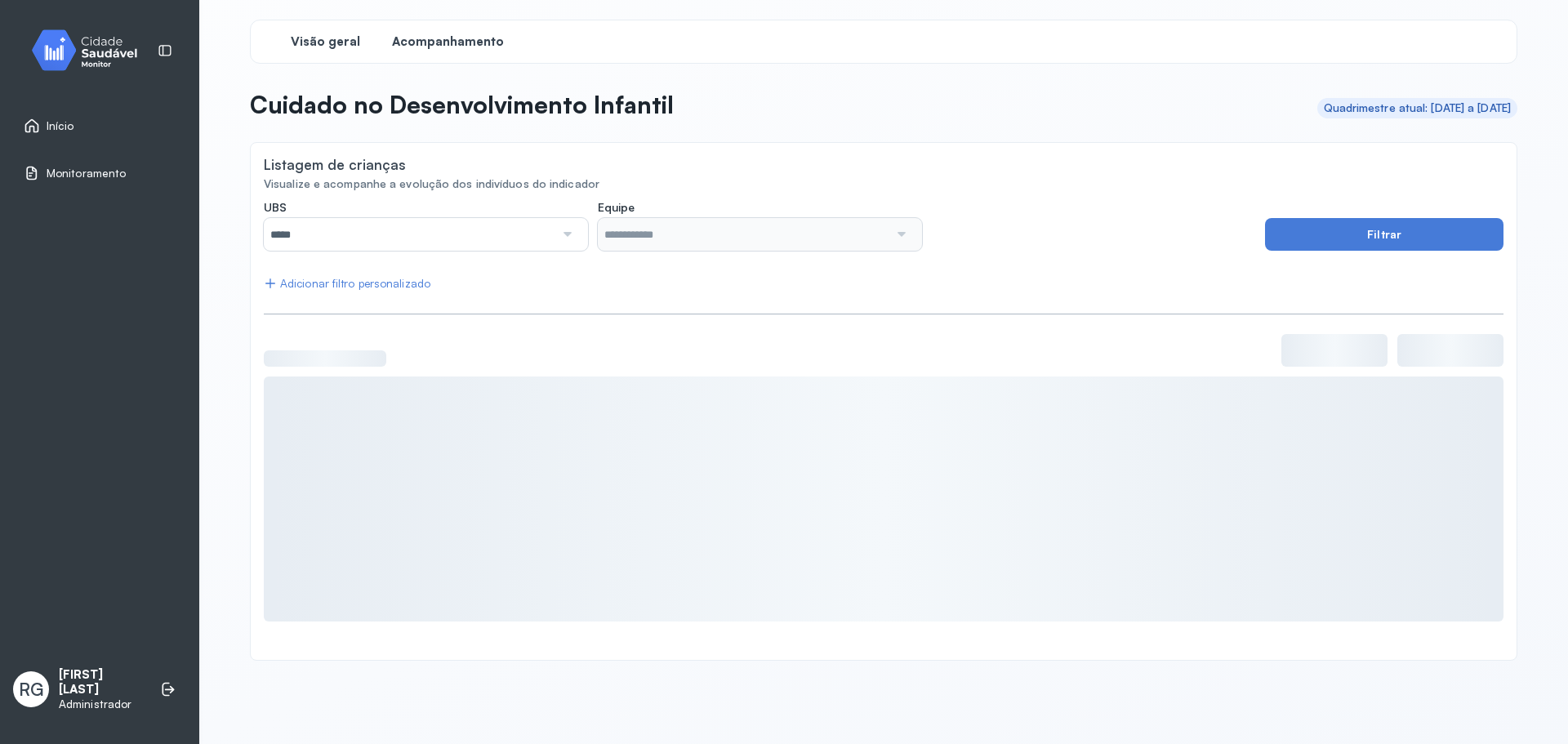 click on "Visão geral" 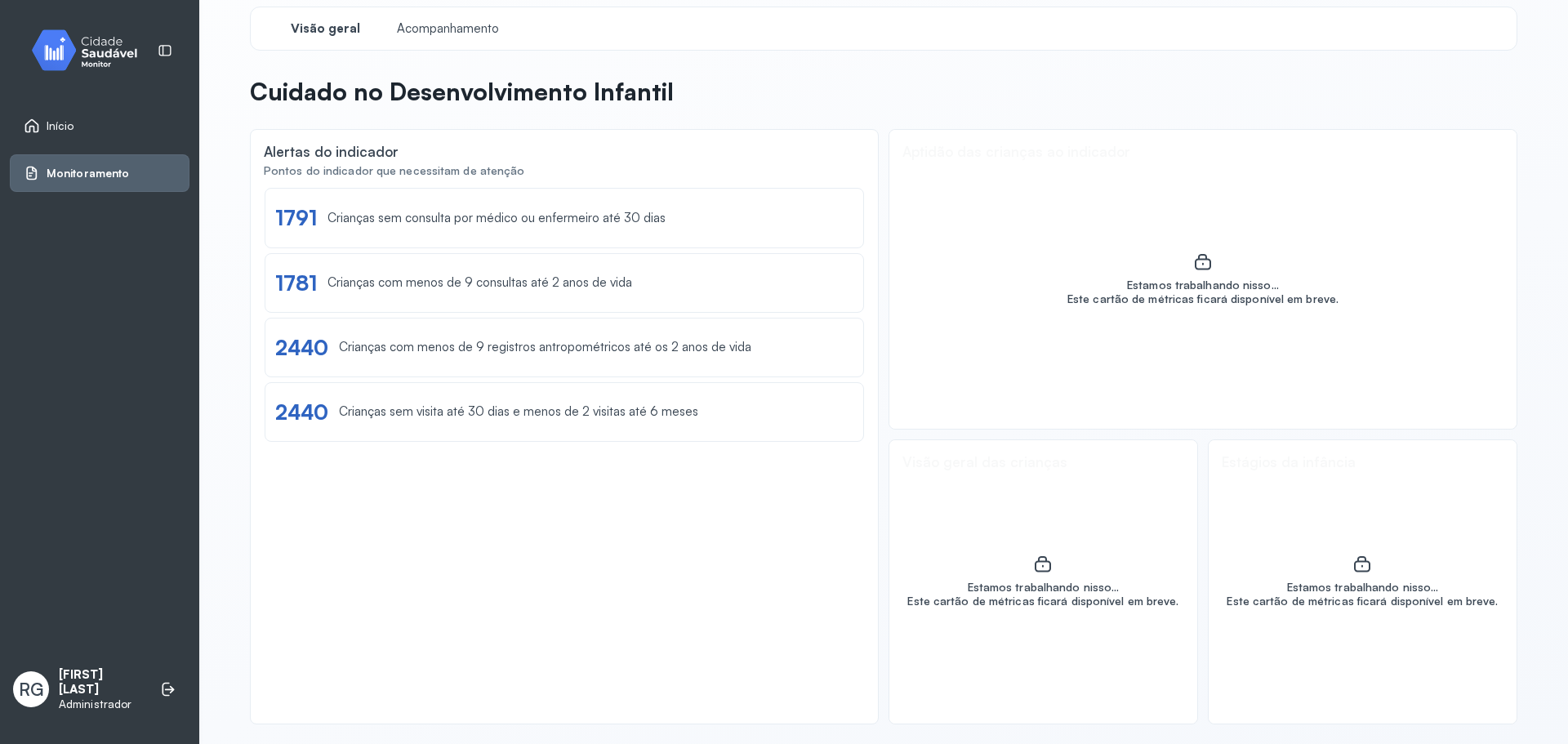 scroll, scrollTop: 0, scrollLeft: 0, axis: both 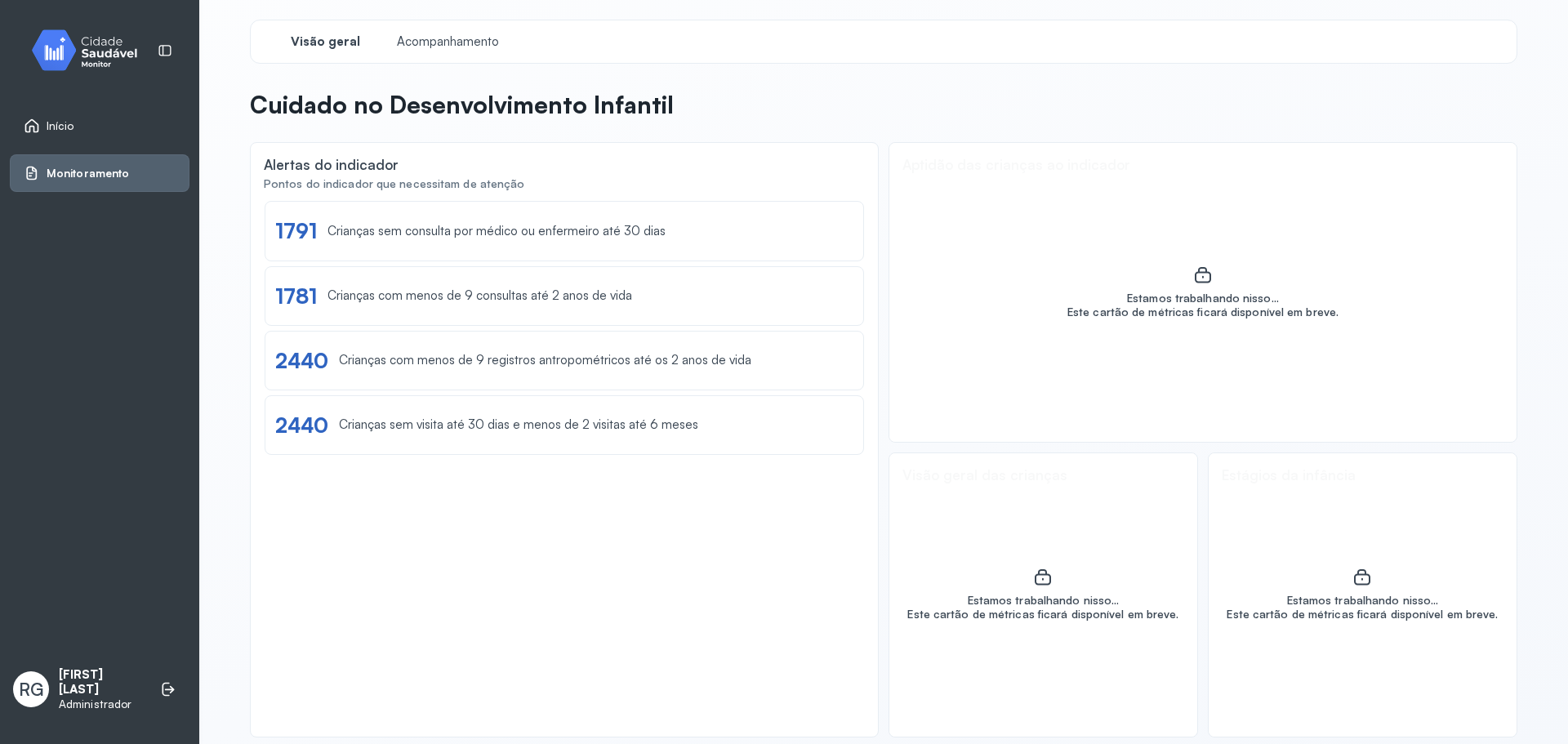 click on "Início" at bounding box center [100, 126] 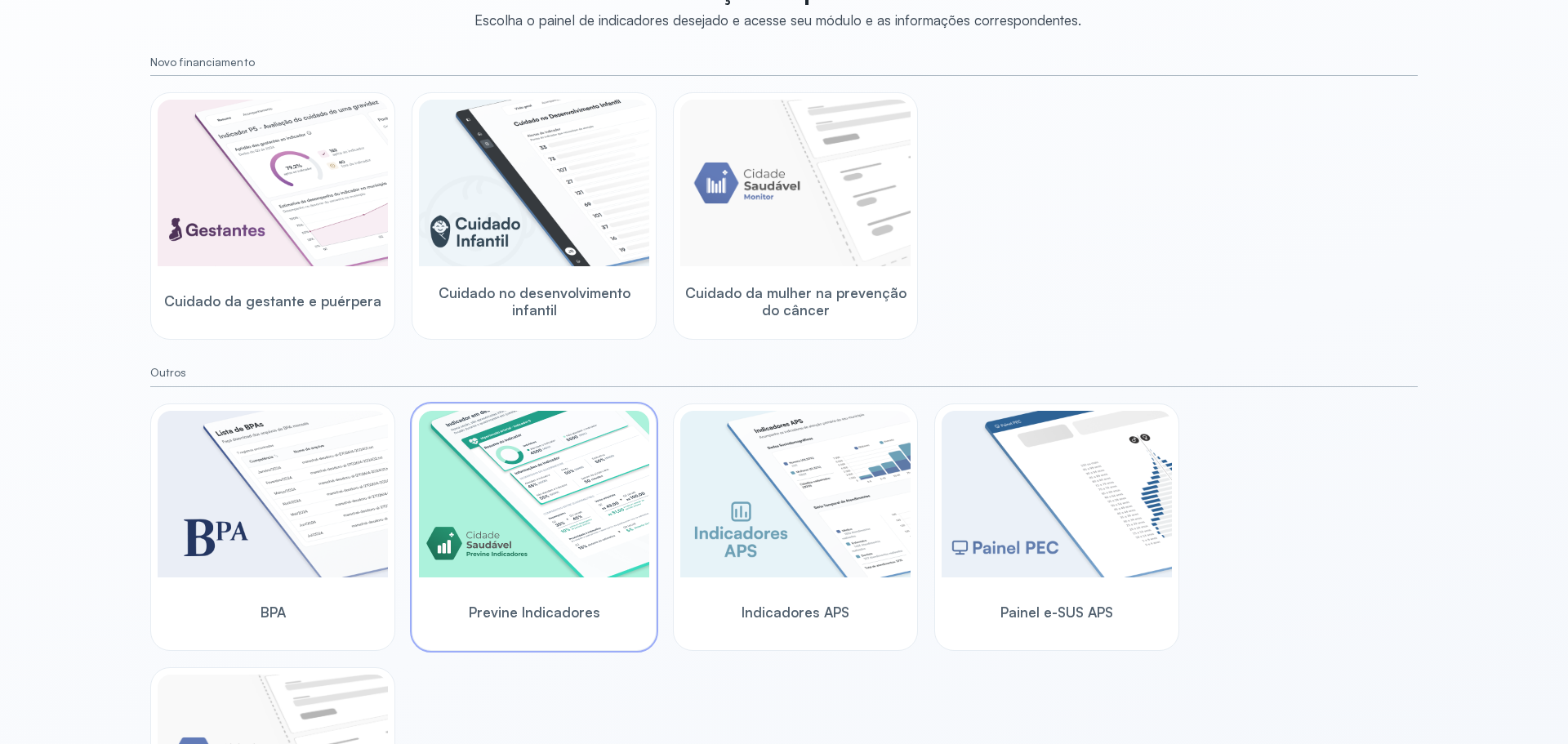 scroll, scrollTop: 0, scrollLeft: 0, axis: both 